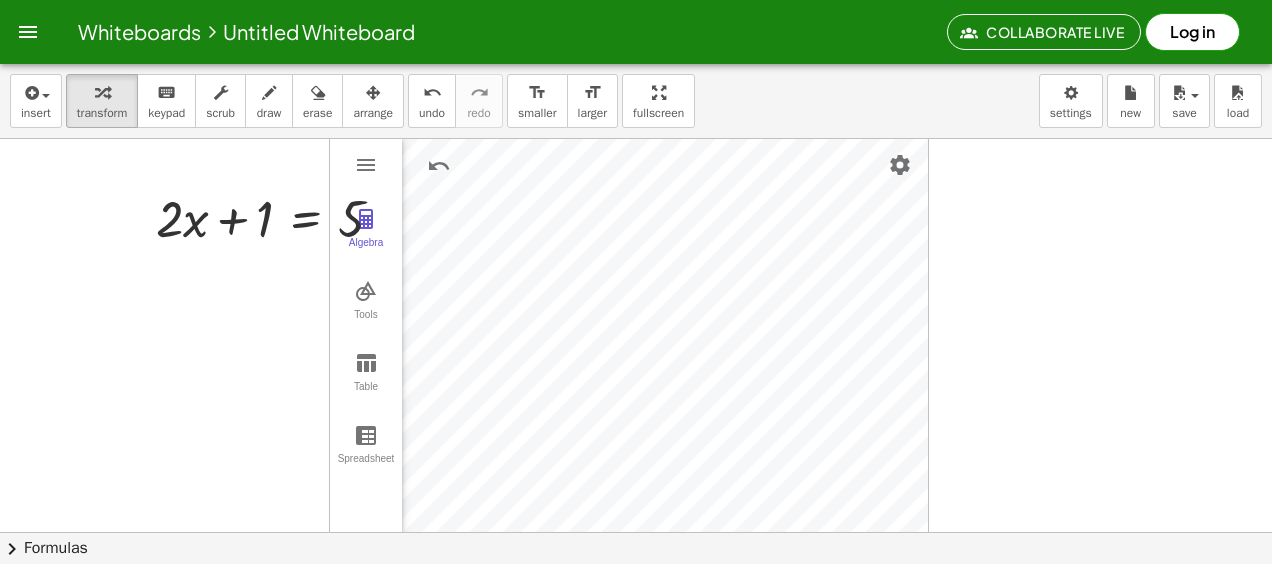 scroll, scrollTop: 0, scrollLeft: 0, axis: both 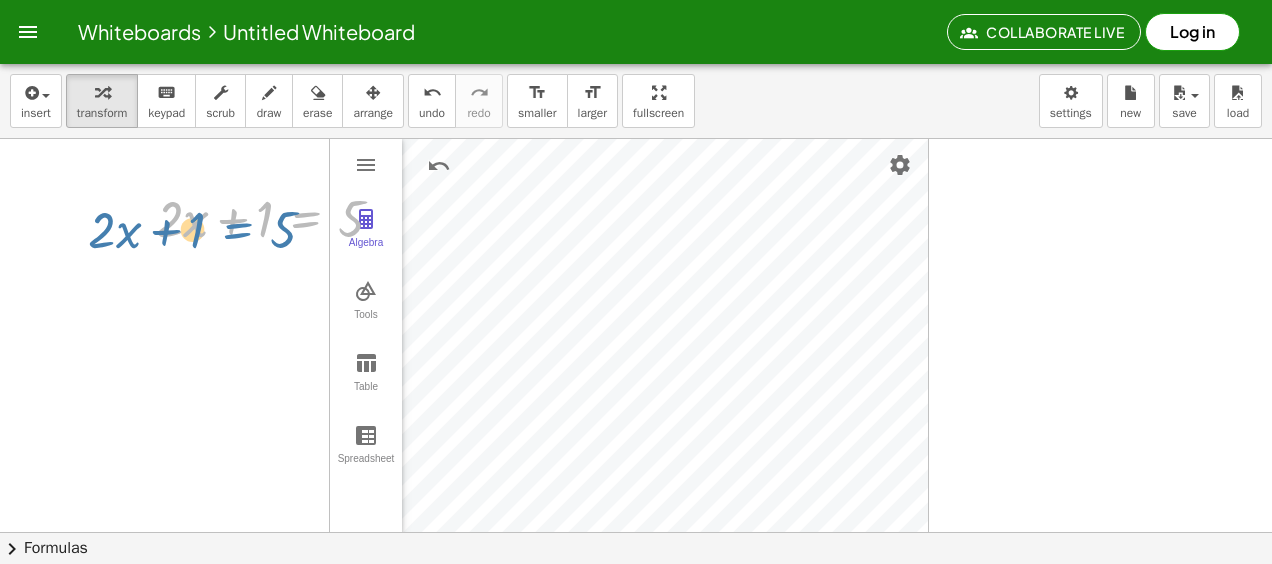 drag, startPoint x: 290, startPoint y: 228, endPoint x: 218, endPoint y: 252, distance: 75.89466 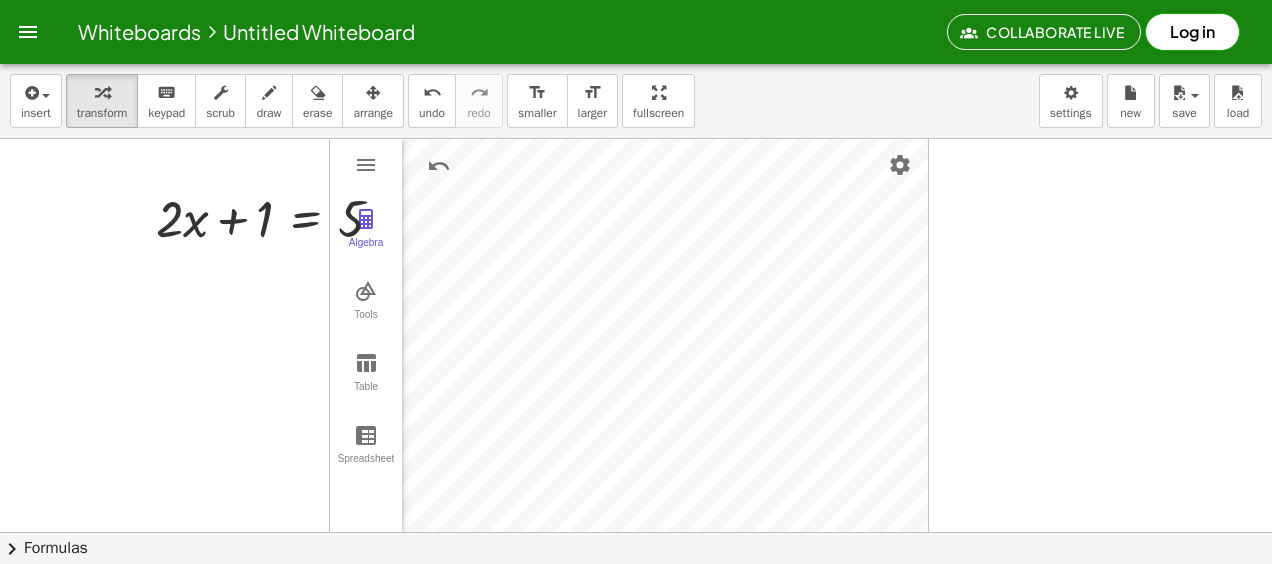 click at bounding box center [636, 597] 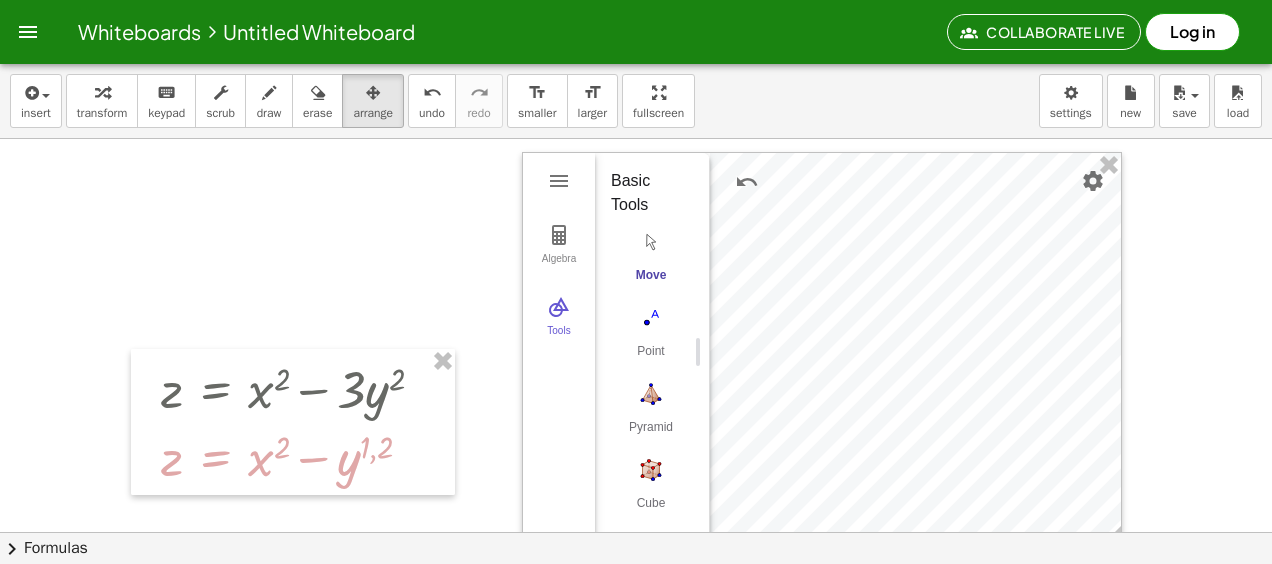 scroll, scrollTop: 0, scrollLeft: 0, axis: both 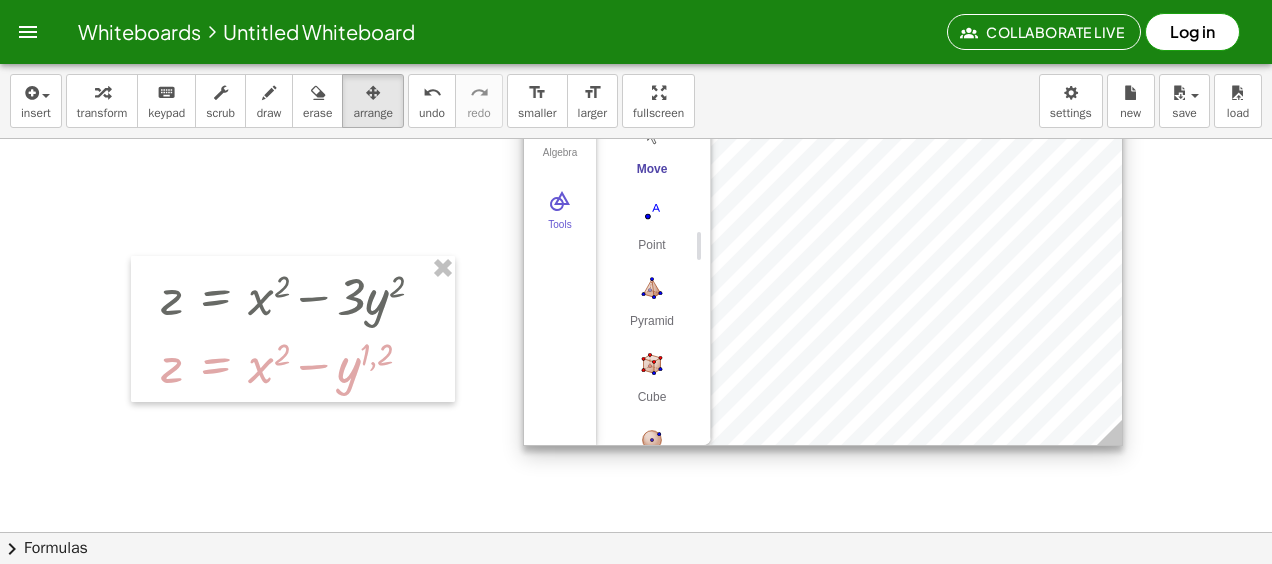 drag, startPoint x: 978, startPoint y: 321, endPoint x: 956, endPoint y: 370, distance: 53.712196 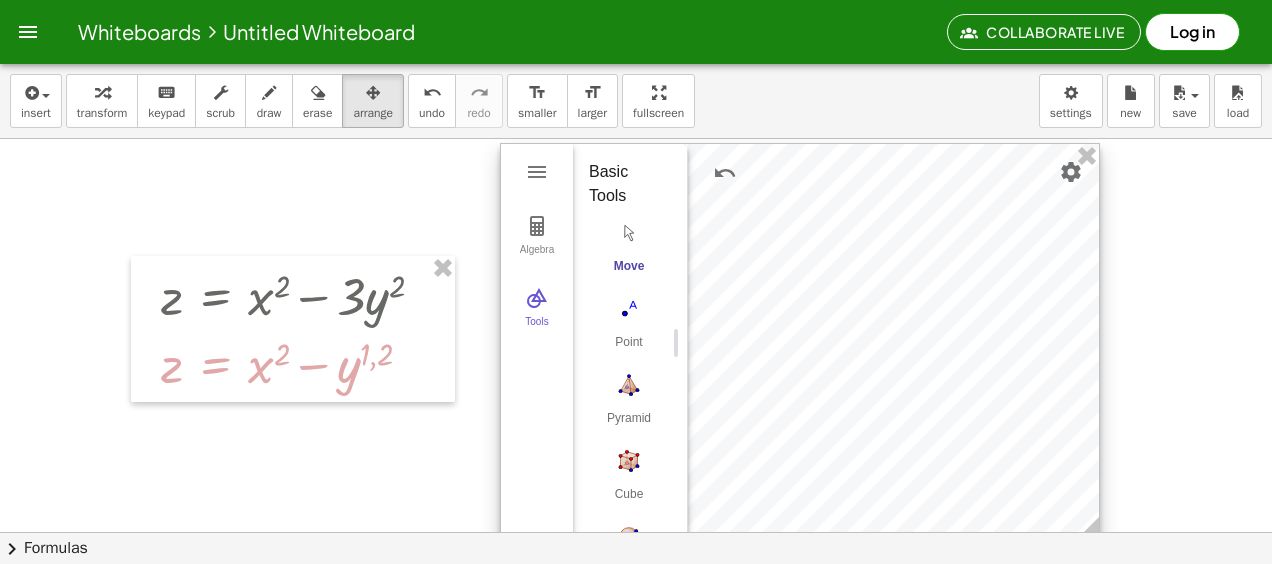 drag, startPoint x: 866, startPoint y: 506, endPoint x: 866, endPoint y: 541, distance: 35 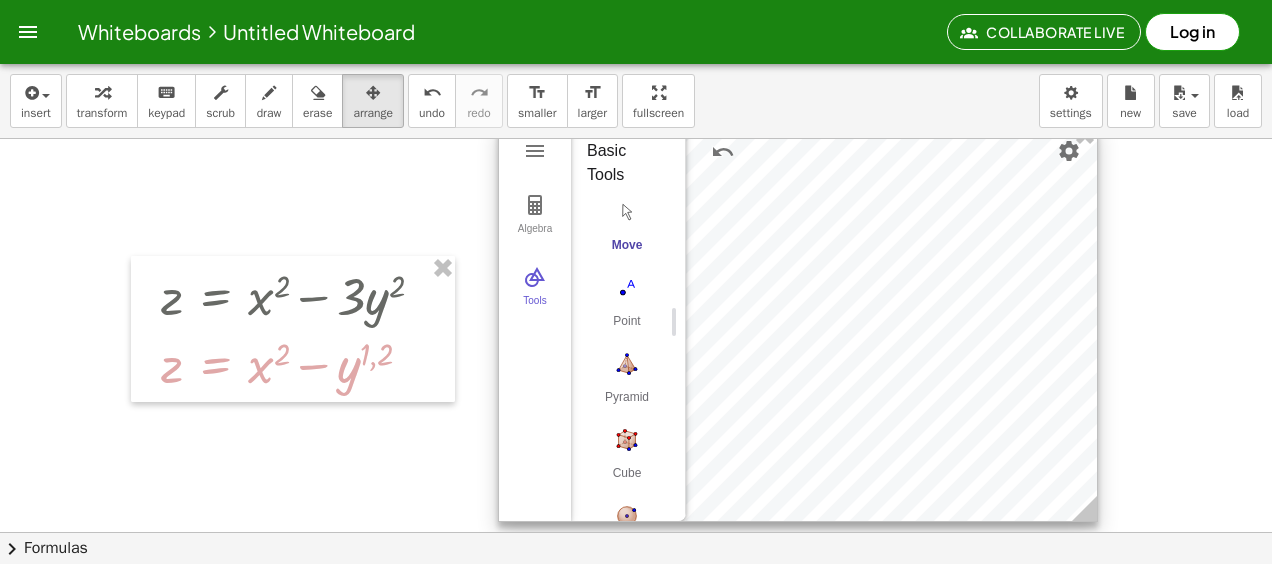 drag, startPoint x: 1007, startPoint y: 229, endPoint x: 1000, endPoint y: 259, distance: 30.805843 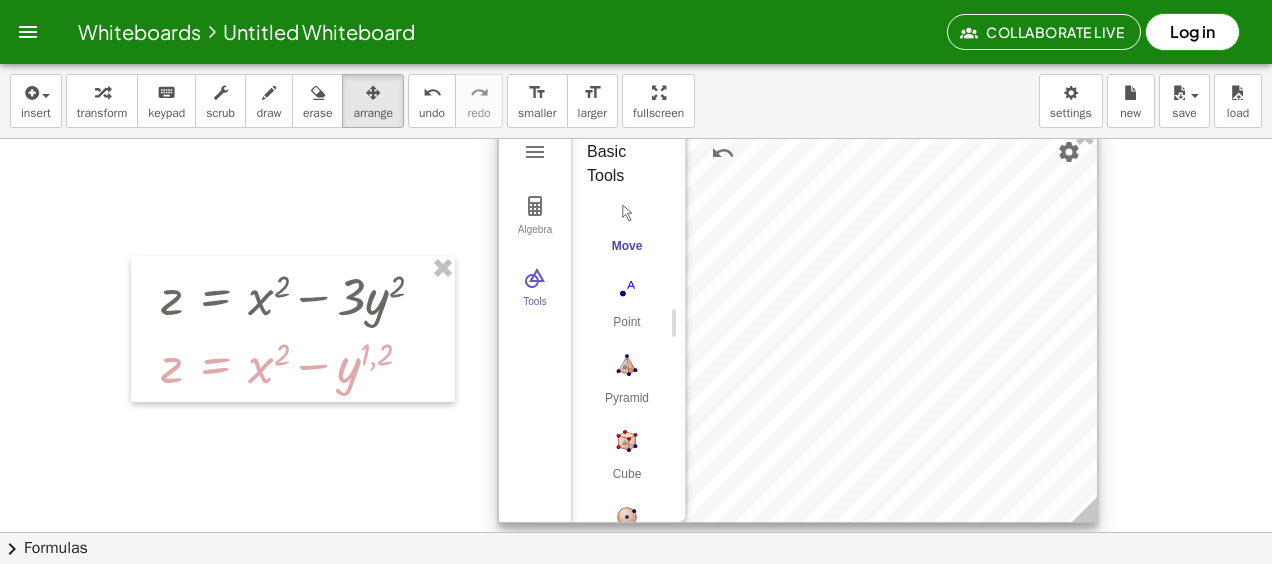 scroll, scrollTop: 193, scrollLeft: 0, axis: vertical 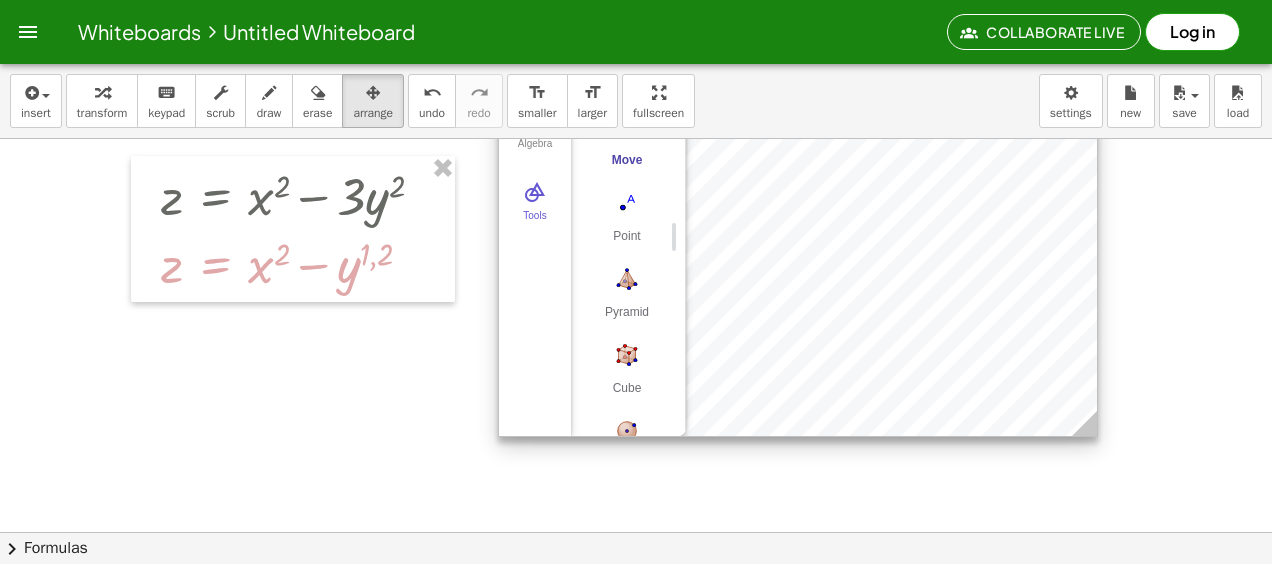 drag, startPoint x: 549, startPoint y: 420, endPoint x: 549, endPoint y: 434, distance: 14 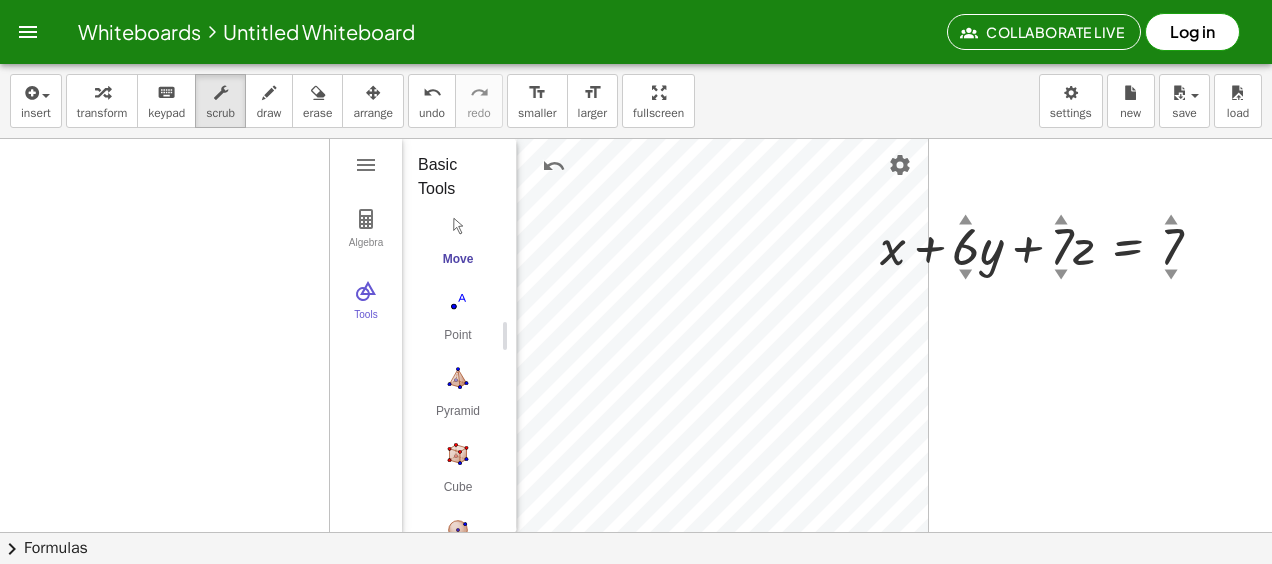 scroll, scrollTop: 0, scrollLeft: 0, axis: both 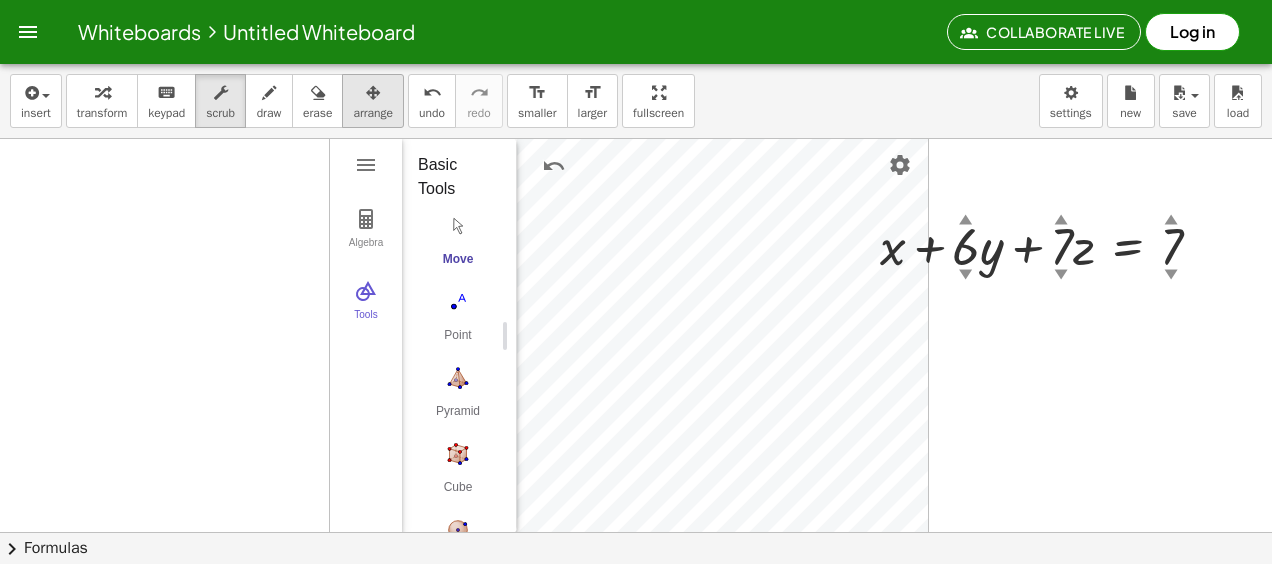 drag, startPoint x: 364, startPoint y: 98, endPoint x: 375, endPoint y: 116, distance: 21.095022 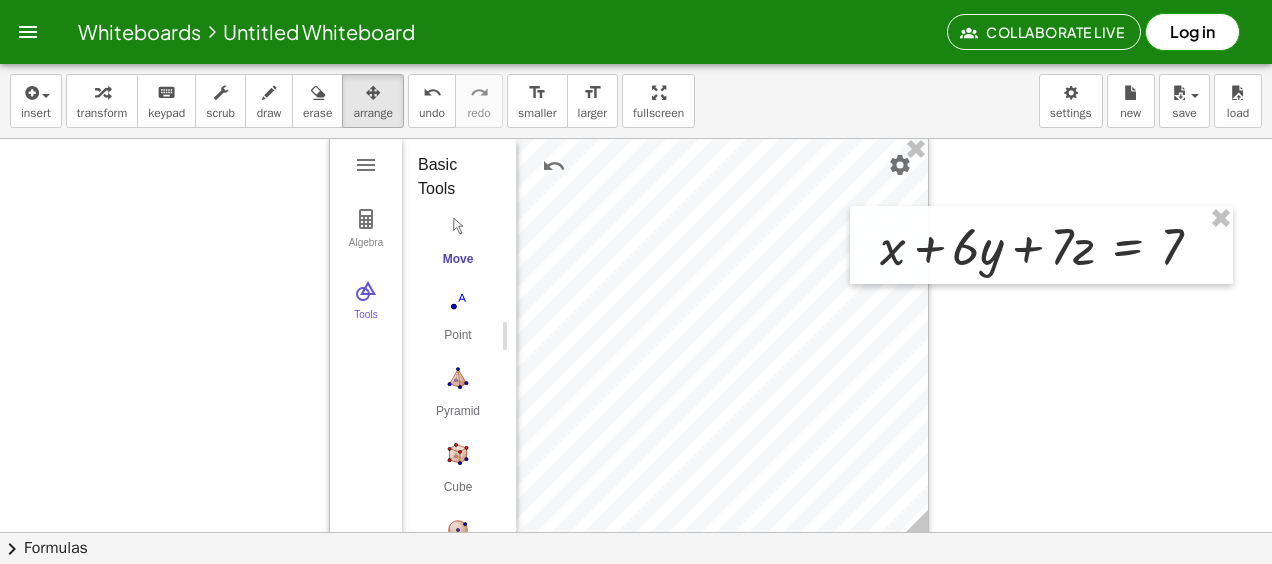 drag, startPoint x: 376, startPoint y: 183, endPoint x: 299, endPoint y: 186, distance: 77.05842 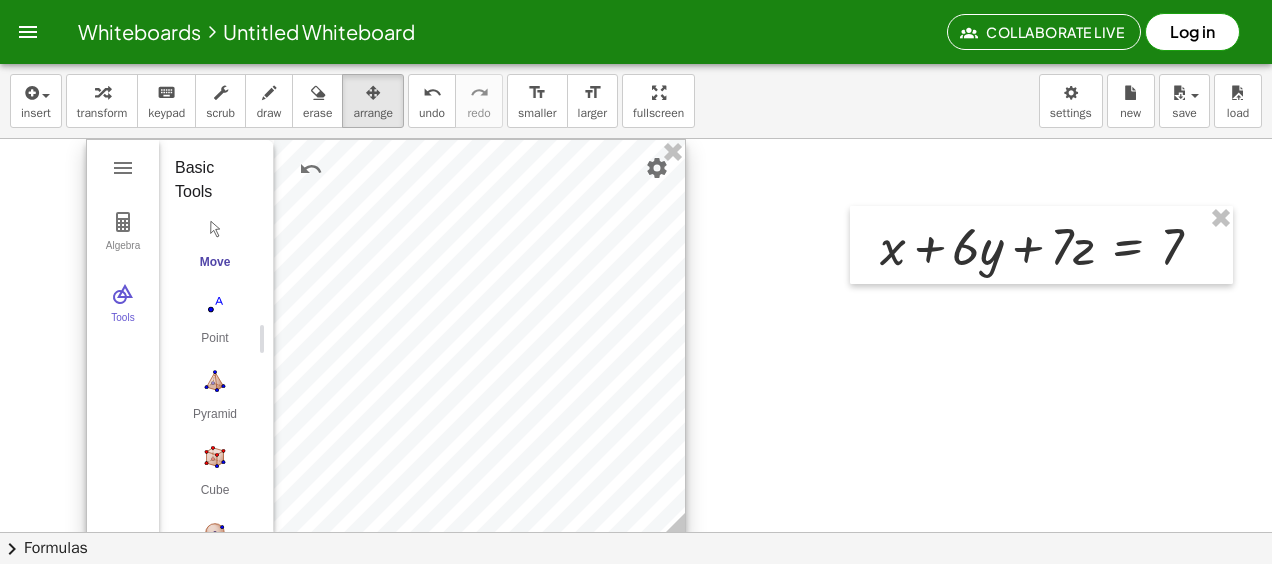 drag, startPoint x: 836, startPoint y: 289, endPoint x: 596, endPoint y: 289, distance: 240 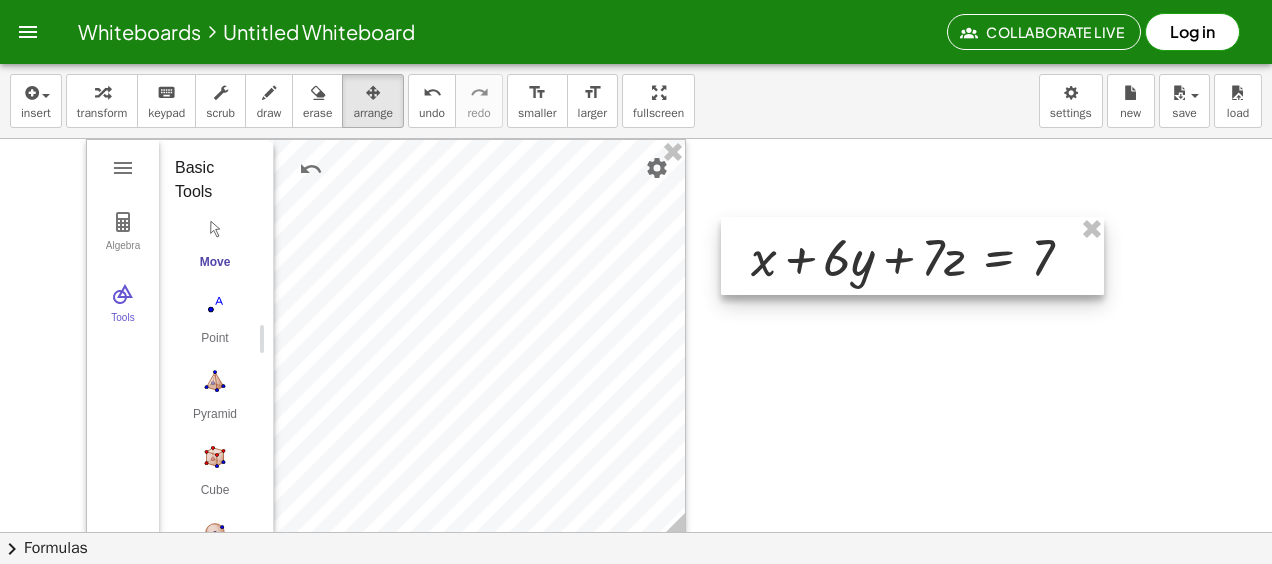 drag, startPoint x: 919, startPoint y: 281, endPoint x: 790, endPoint y: 292, distance: 129.46814 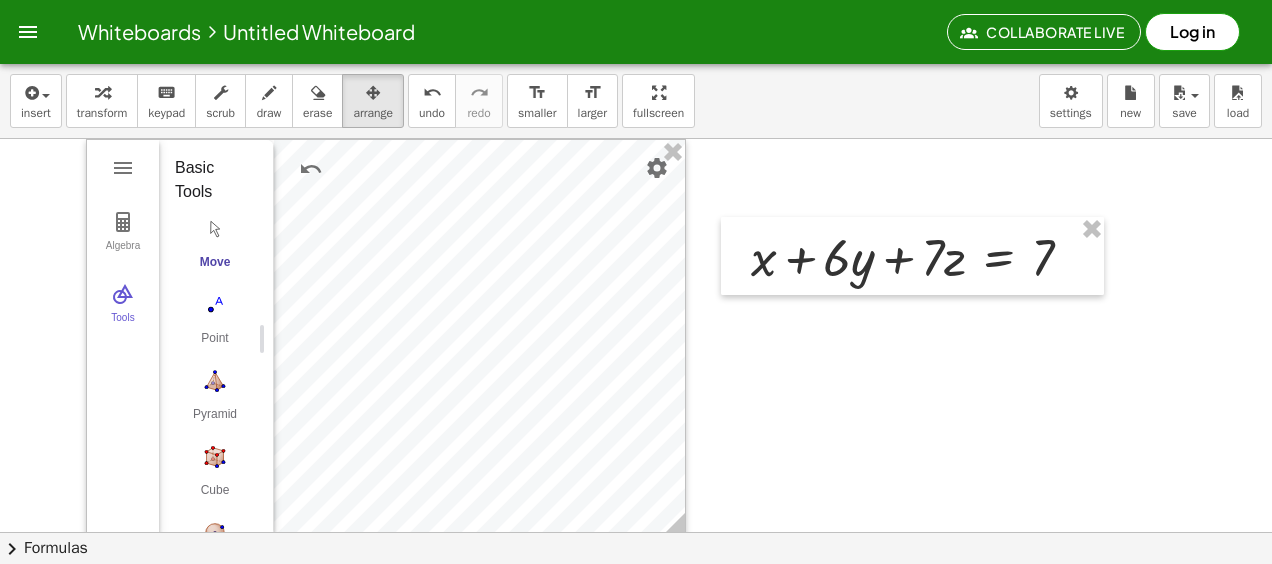 click at bounding box center [688, 597] 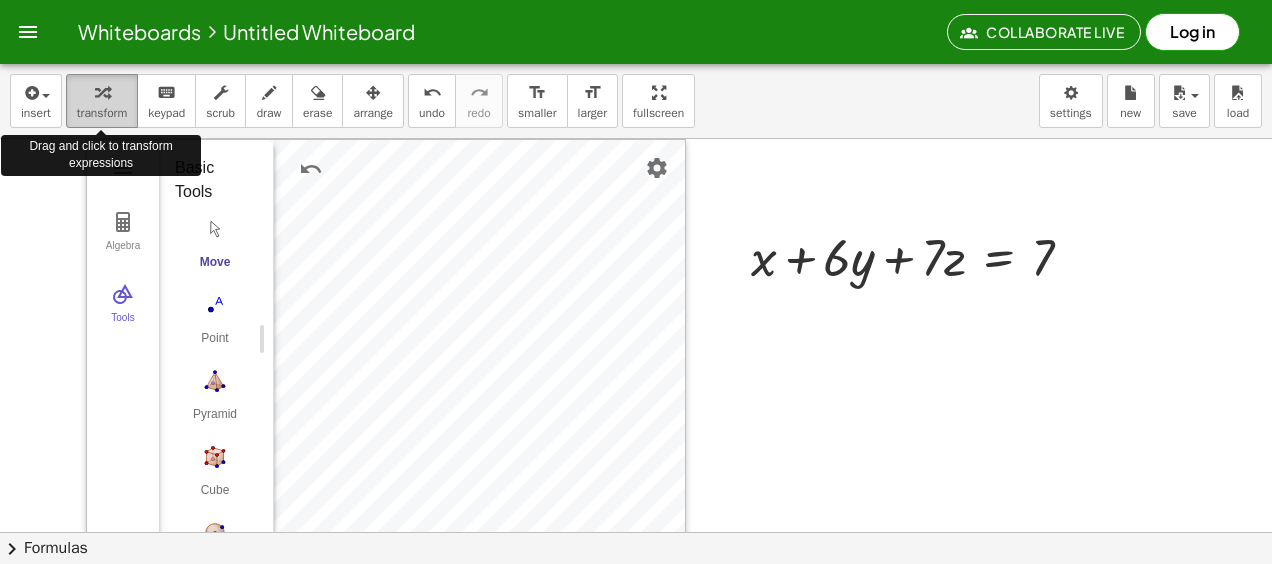 click at bounding box center (102, 92) 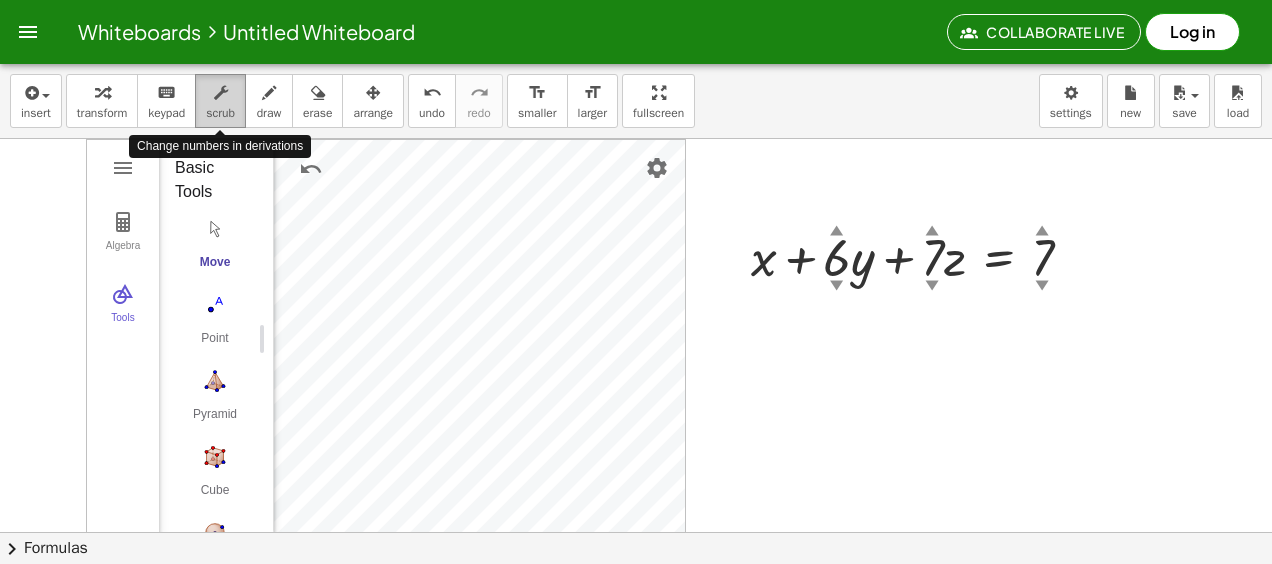 click at bounding box center (221, 93) 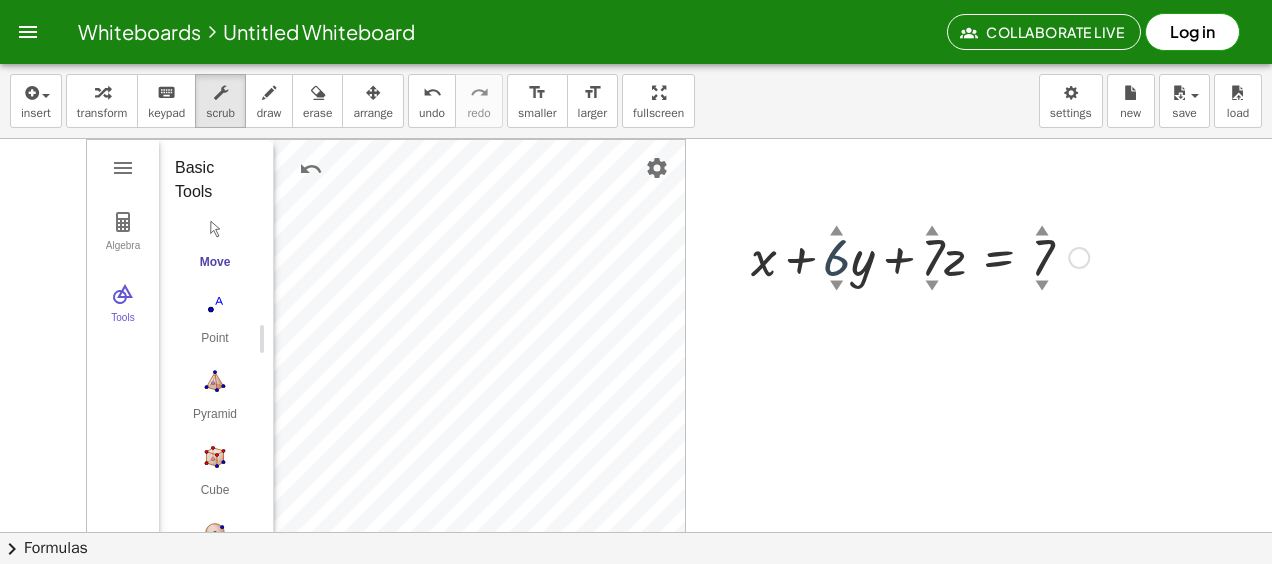 drag, startPoint x: 834, startPoint y: 229, endPoint x: 835, endPoint y: 218, distance: 11.045361 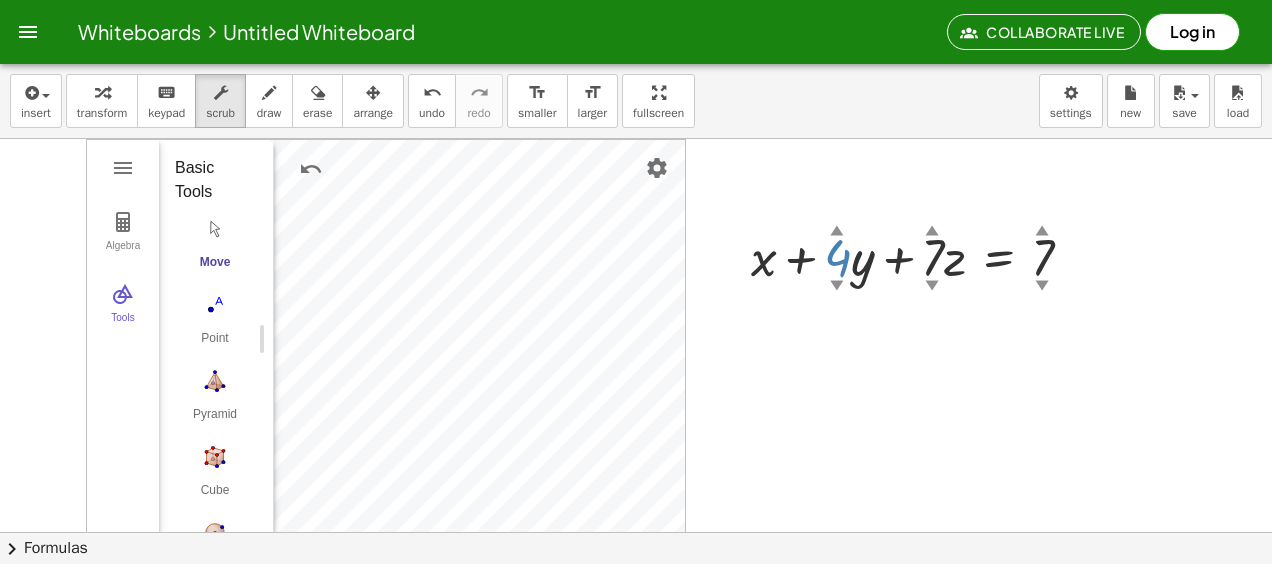 drag, startPoint x: 836, startPoint y: 246, endPoint x: 870, endPoint y: 274, distance: 44.04543 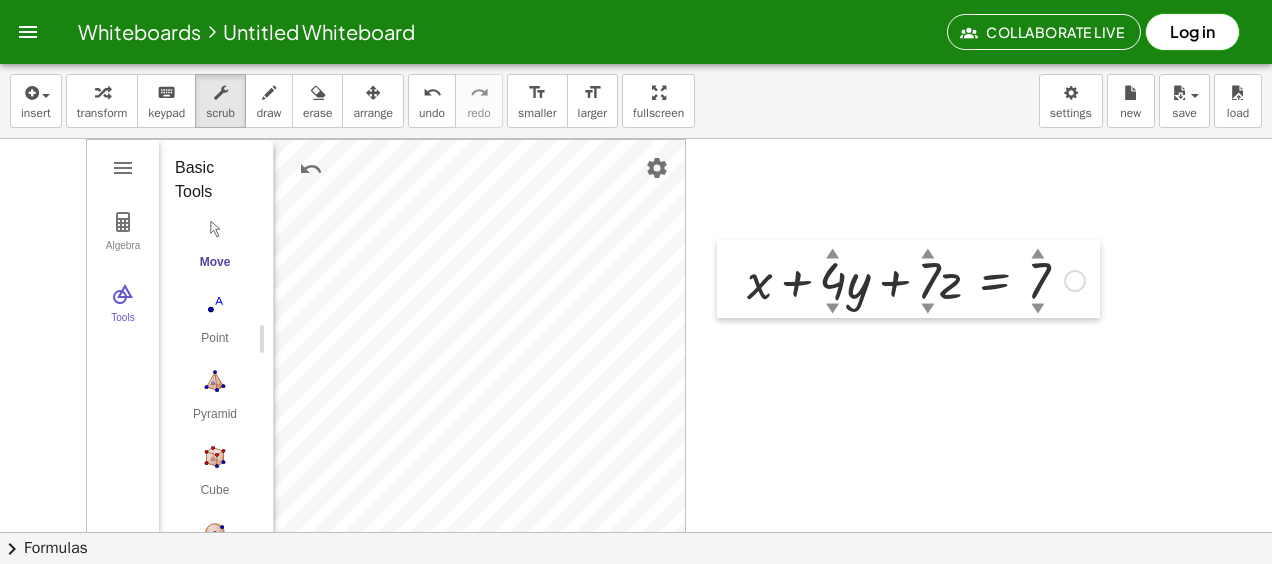 drag, startPoint x: 746, startPoint y: 272, endPoint x: 742, endPoint y: 295, distance: 23.345236 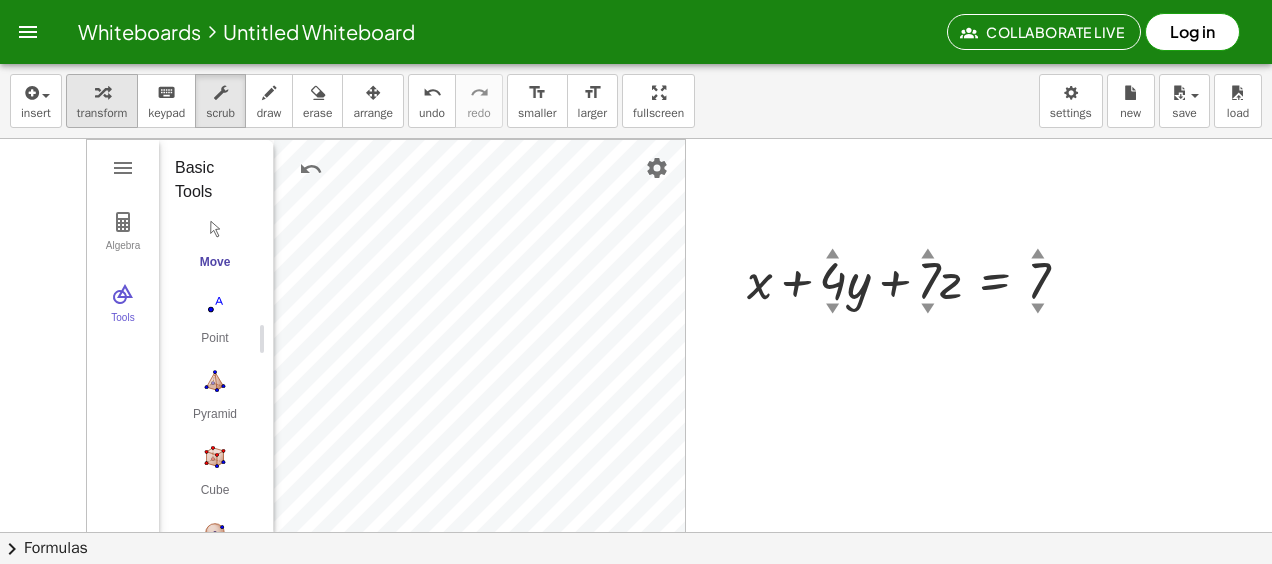 click at bounding box center (102, 92) 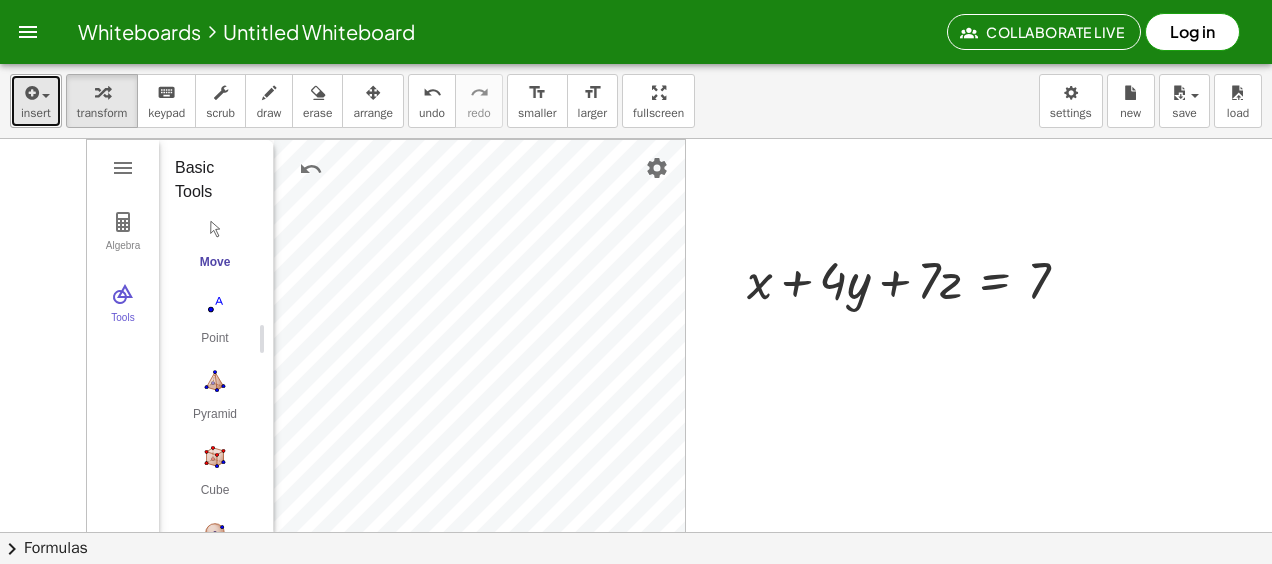 click at bounding box center [30, 93] 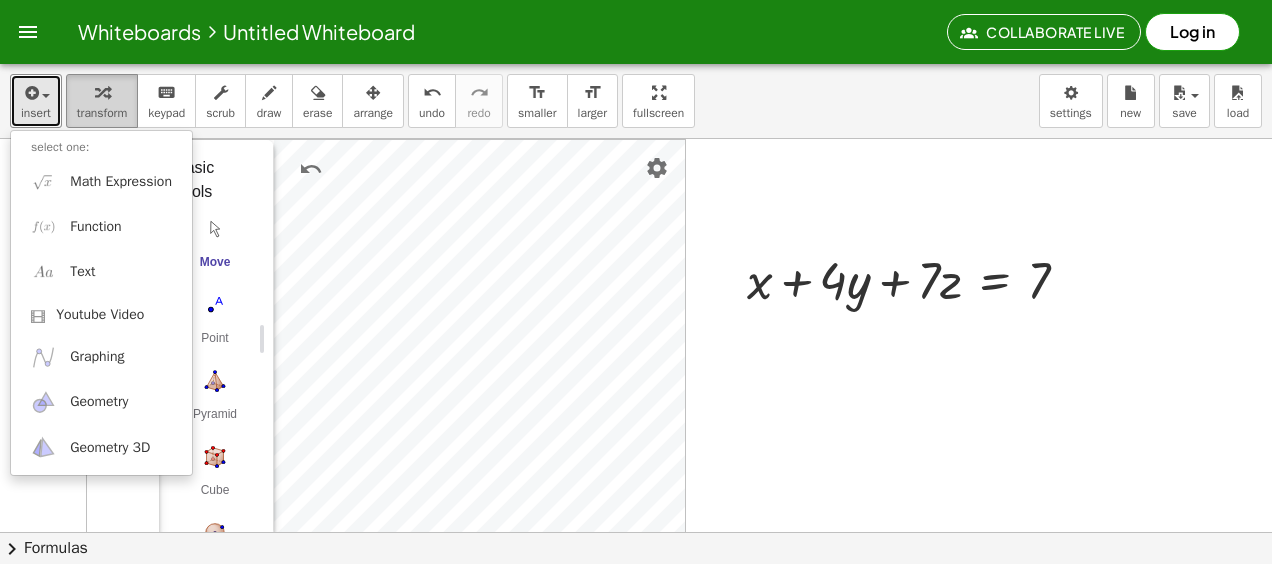 click at bounding box center (102, 93) 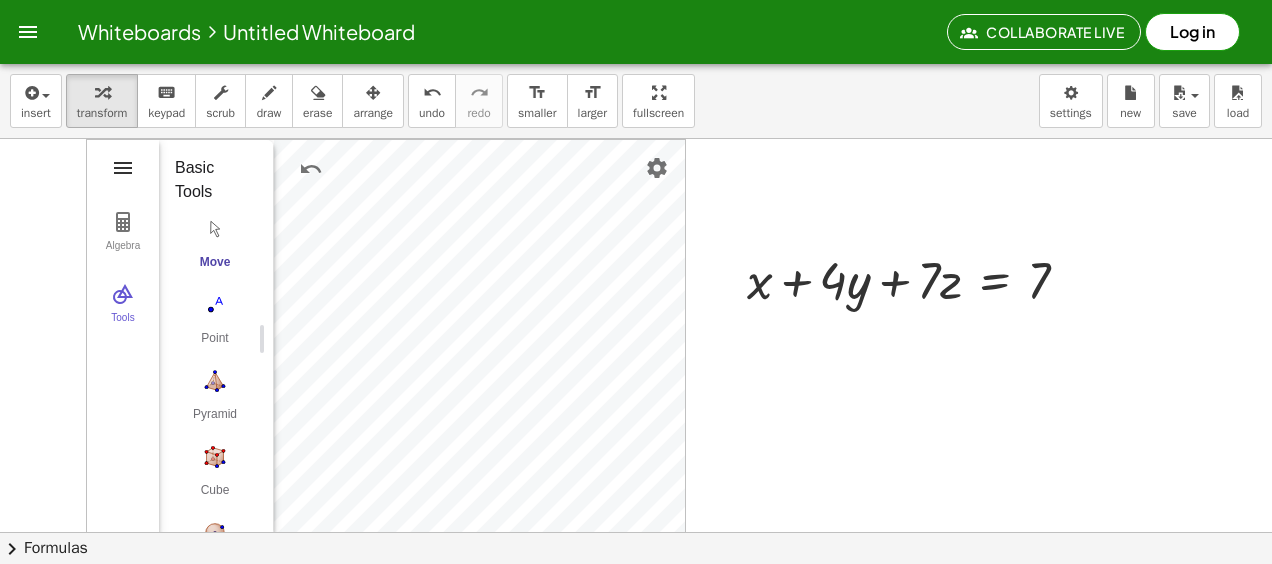 click at bounding box center [123, 168] 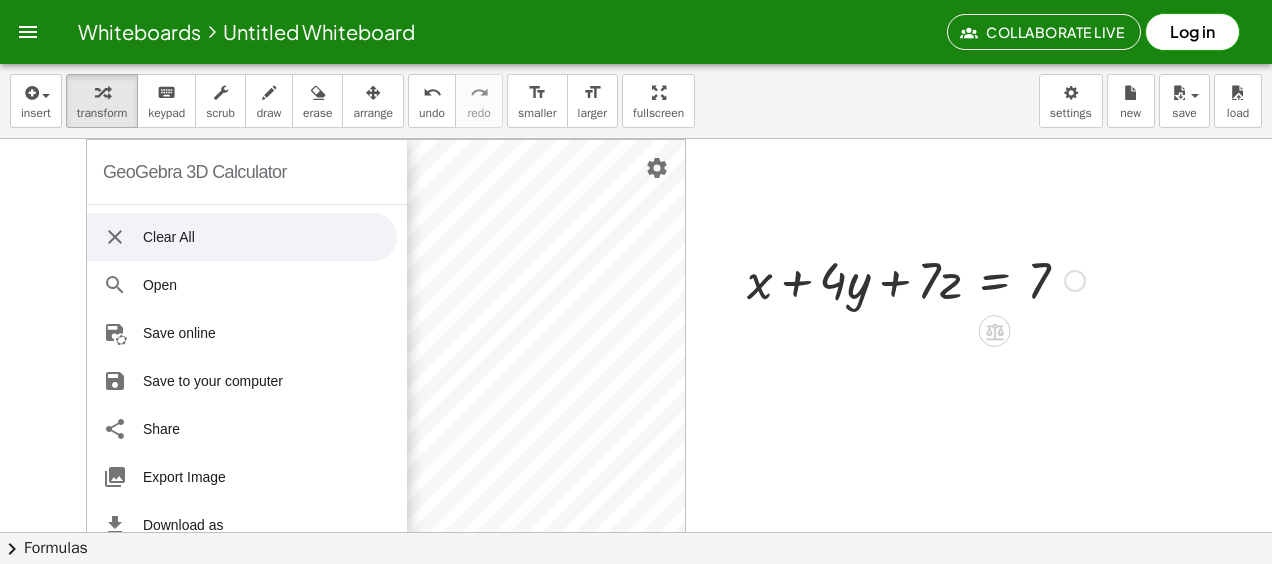 click at bounding box center [916, 279] 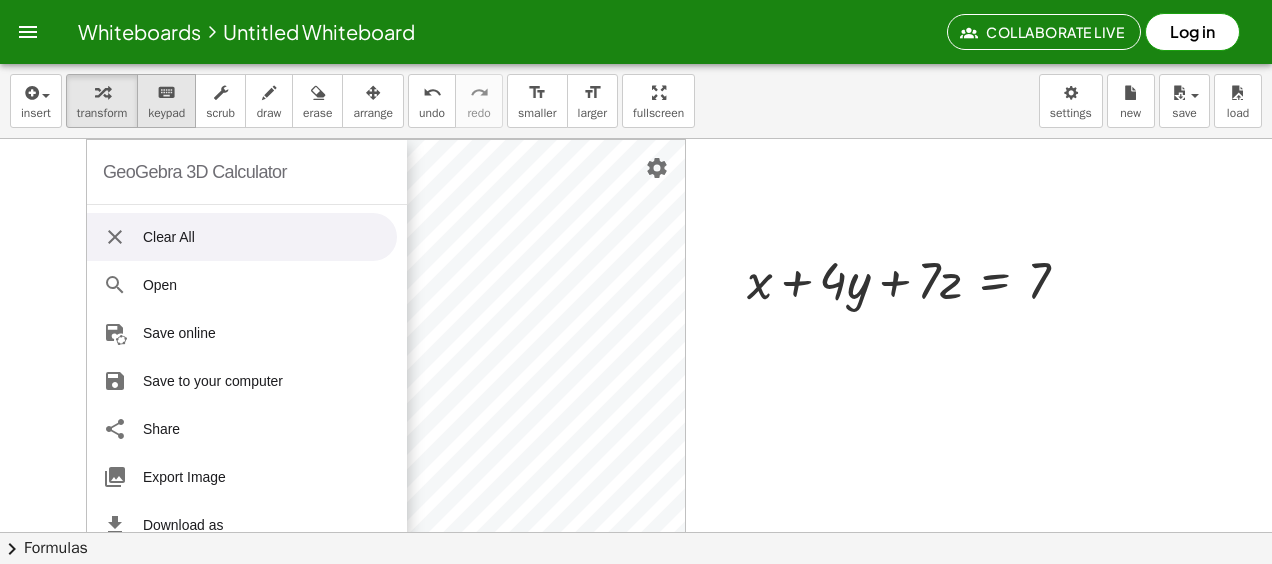 click on "keyboard" at bounding box center (166, 93) 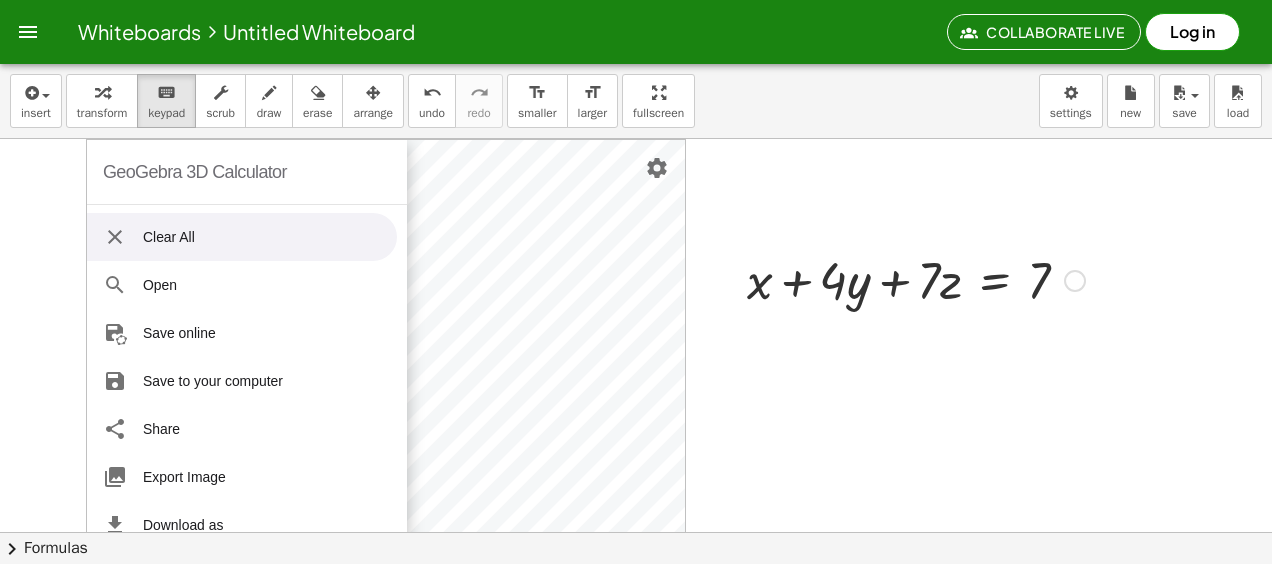 click at bounding box center [916, 279] 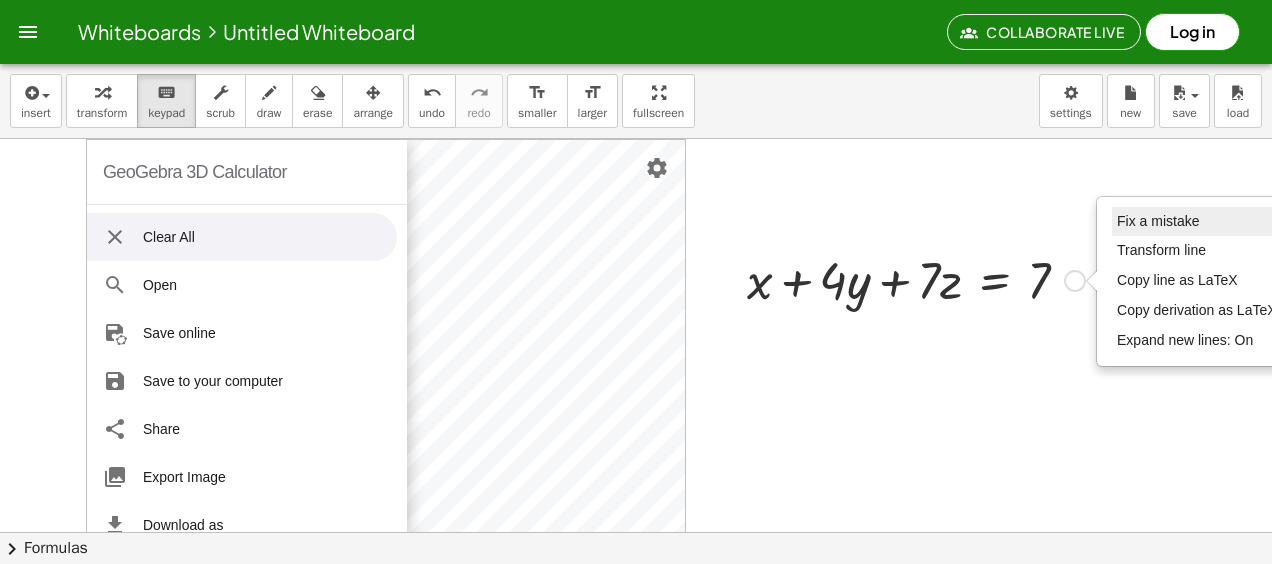 click on "Fix a mistake" at bounding box center [1158, 221] 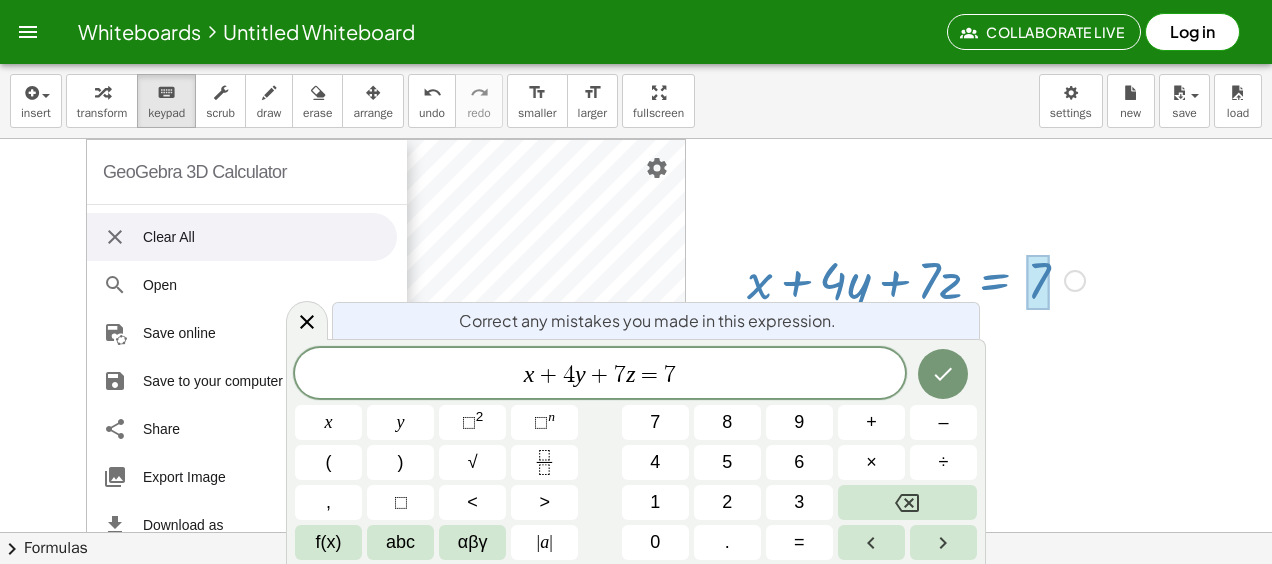 click on "x + [NUMBER] y + [NUMBER] z = [NUMBER]" at bounding box center (600, 375) 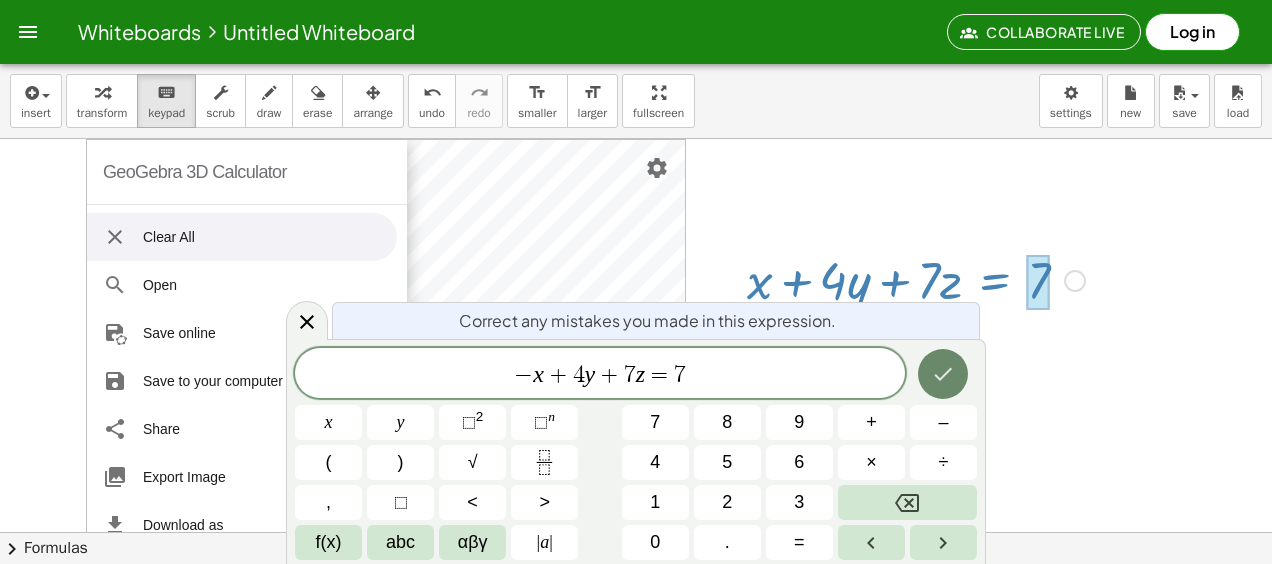 click 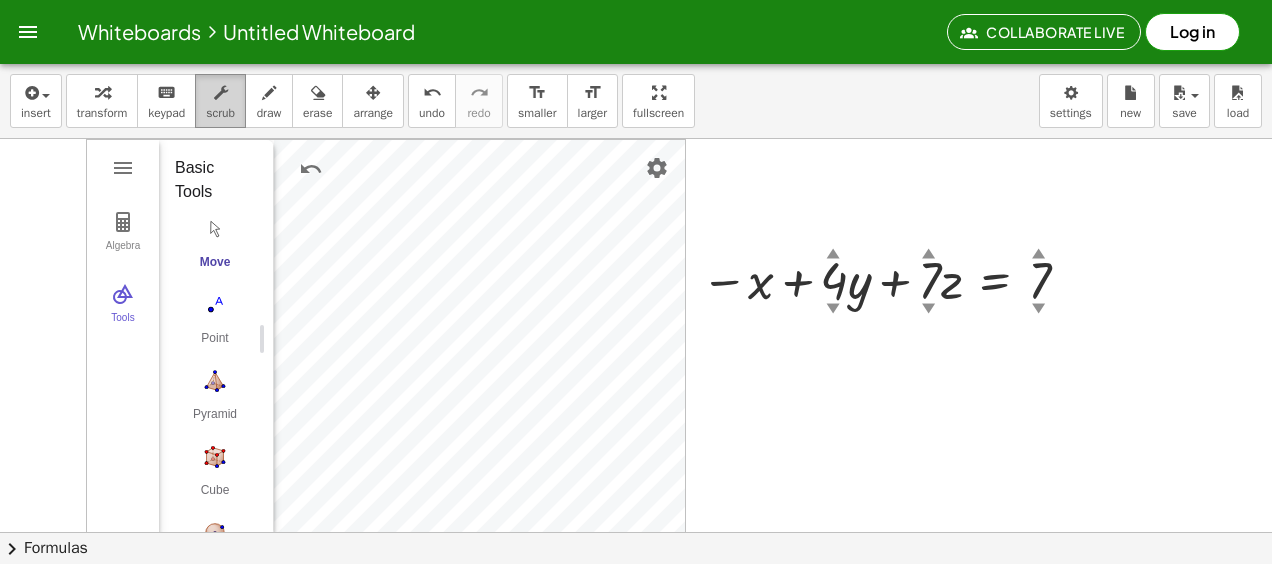 click at bounding box center (221, 93) 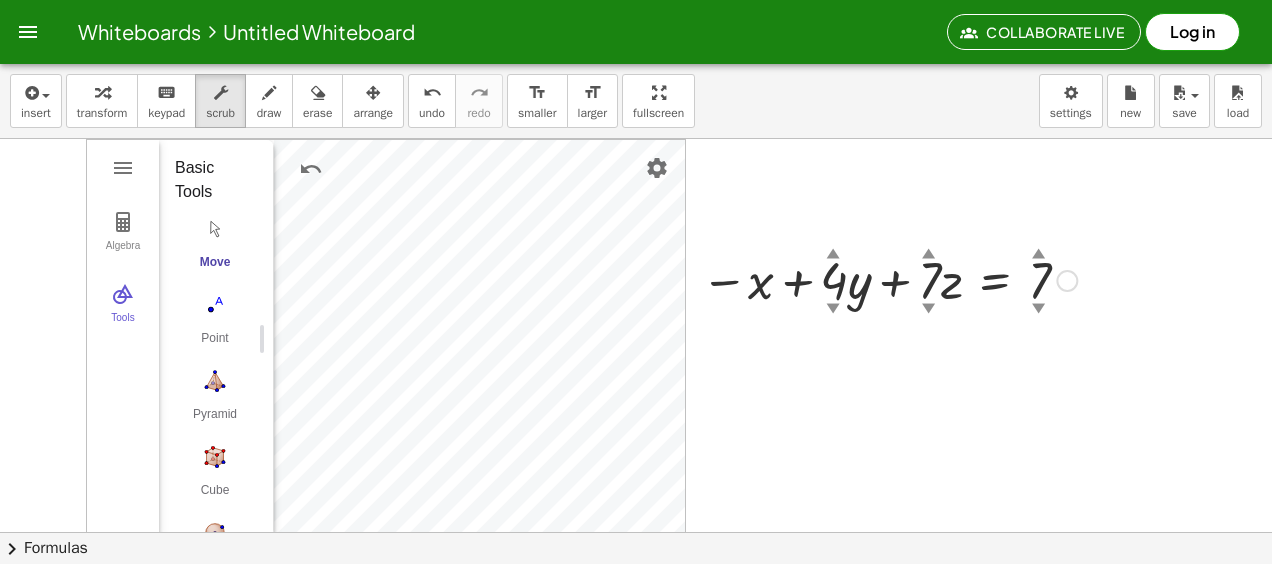 click on "Fix a mistake Transform line Copy line as LaTeX Copy derivation as LaTeX Expand new lines: On" at bounding box center (1067, 281) 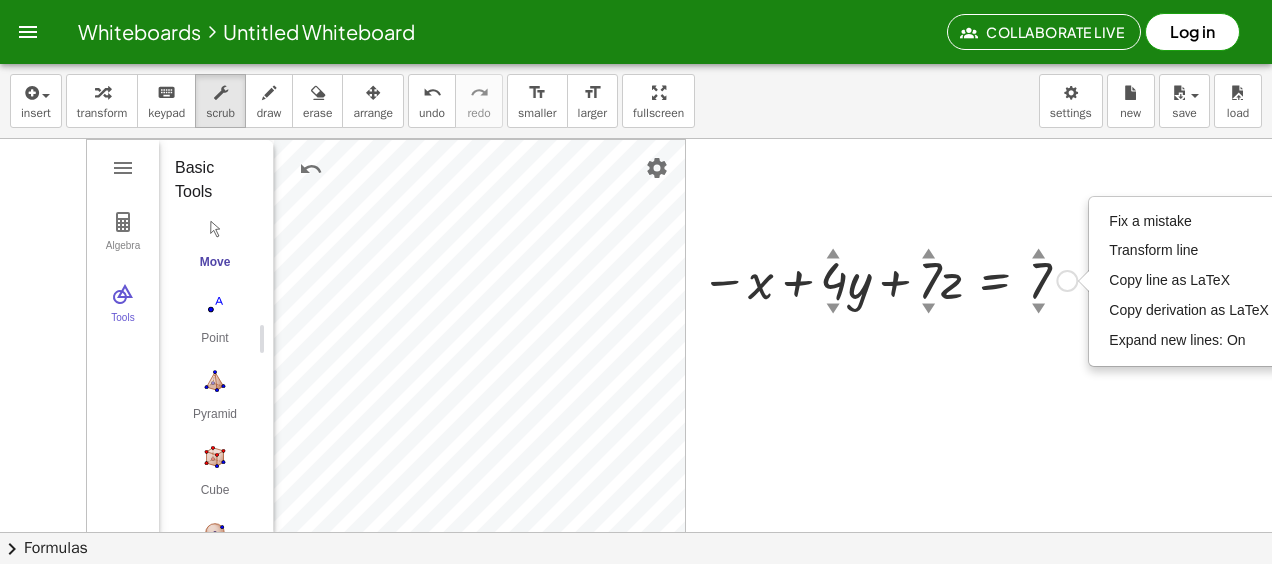 drag, startPoint x: 1150, startPoint y: 226, endPoint x: 720, endPoint y: 244, distance: 430.3766 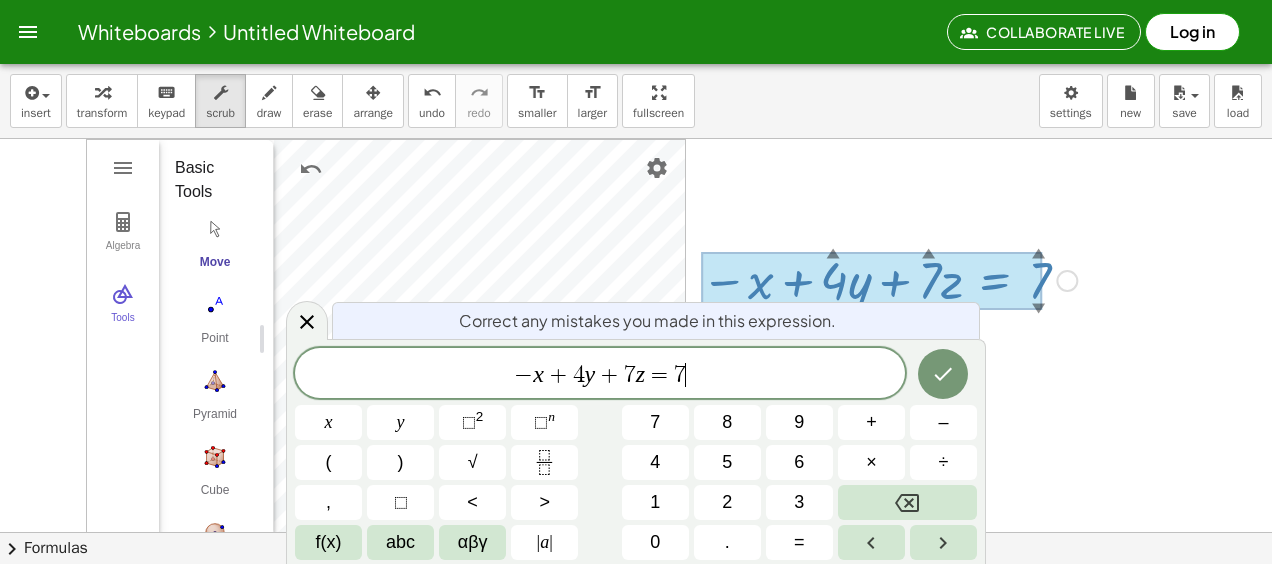 drag, startPoint x: 535, startPoint y: 377, endPoint x: 557, endPoint y: 395, distance: 28.42534 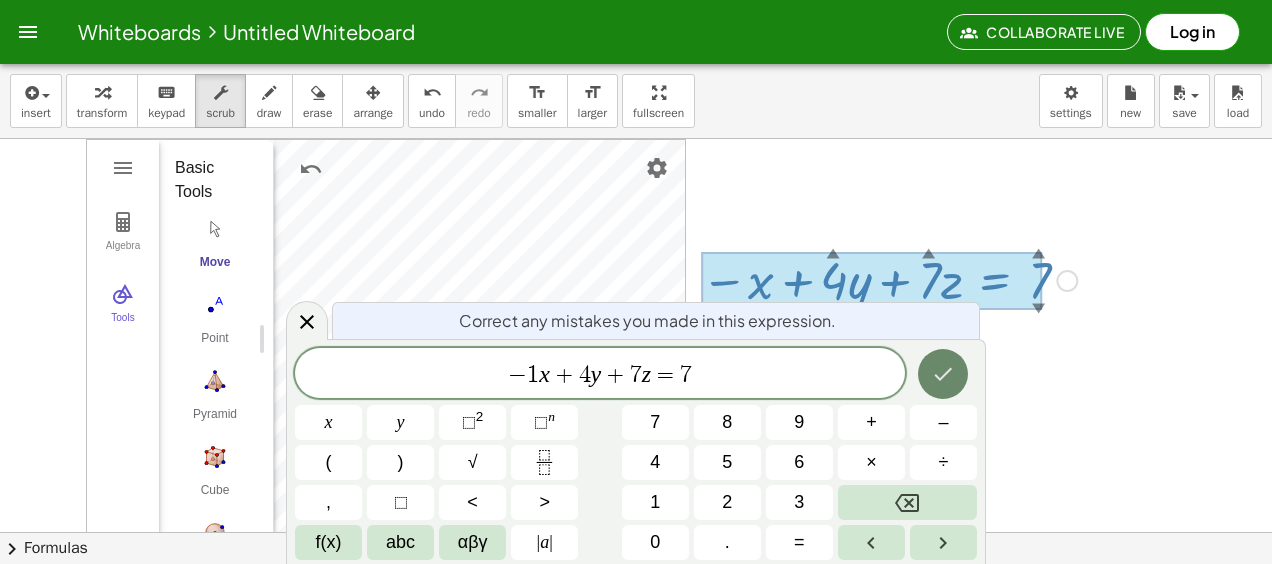 click 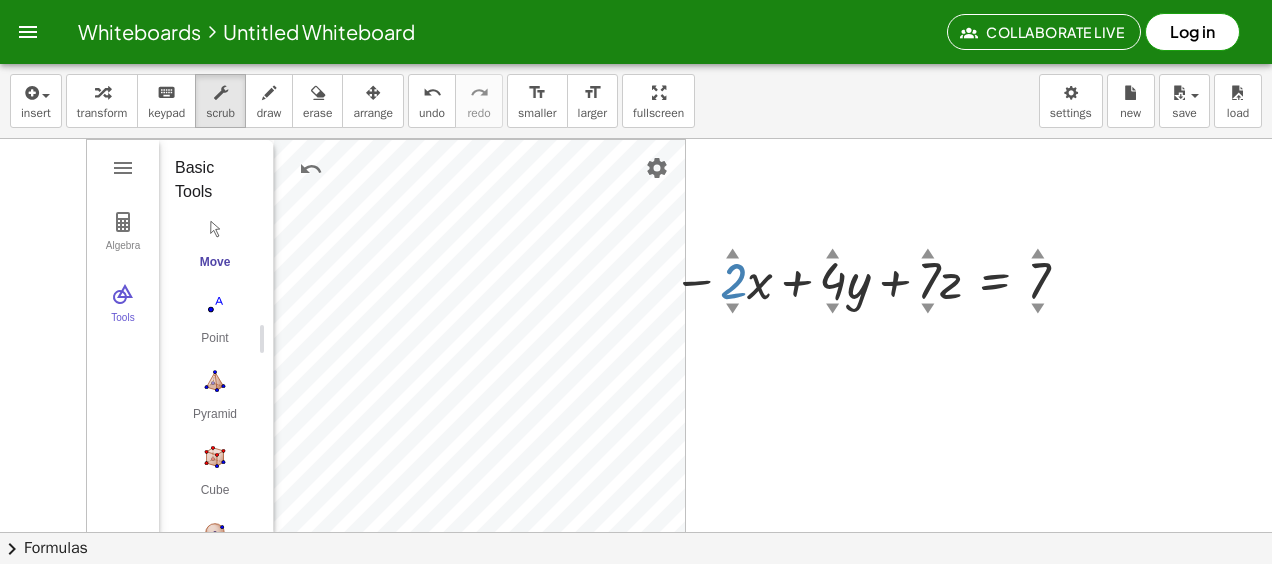 drag, startPoint x: 737, startPoint y: 309, endPoint x: 747, endPoint y: 327, distance: 20.59126 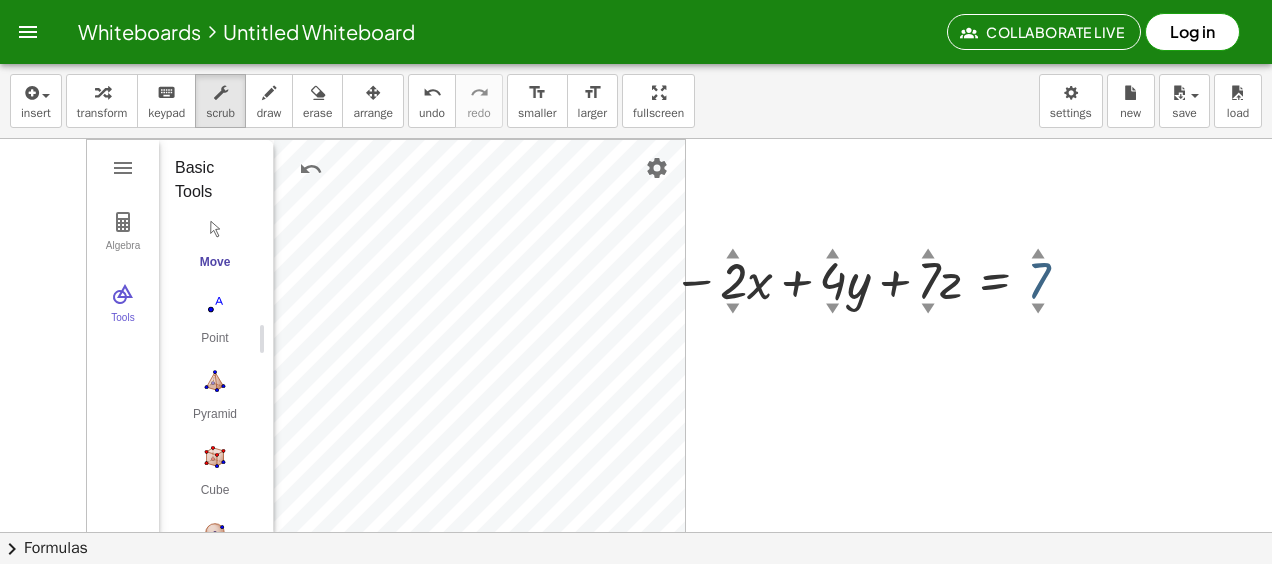 drag, startPoint x: 1035, startPoint y: 261, endPoint x: 1037, endPoint y: 280, distance: 19.104973 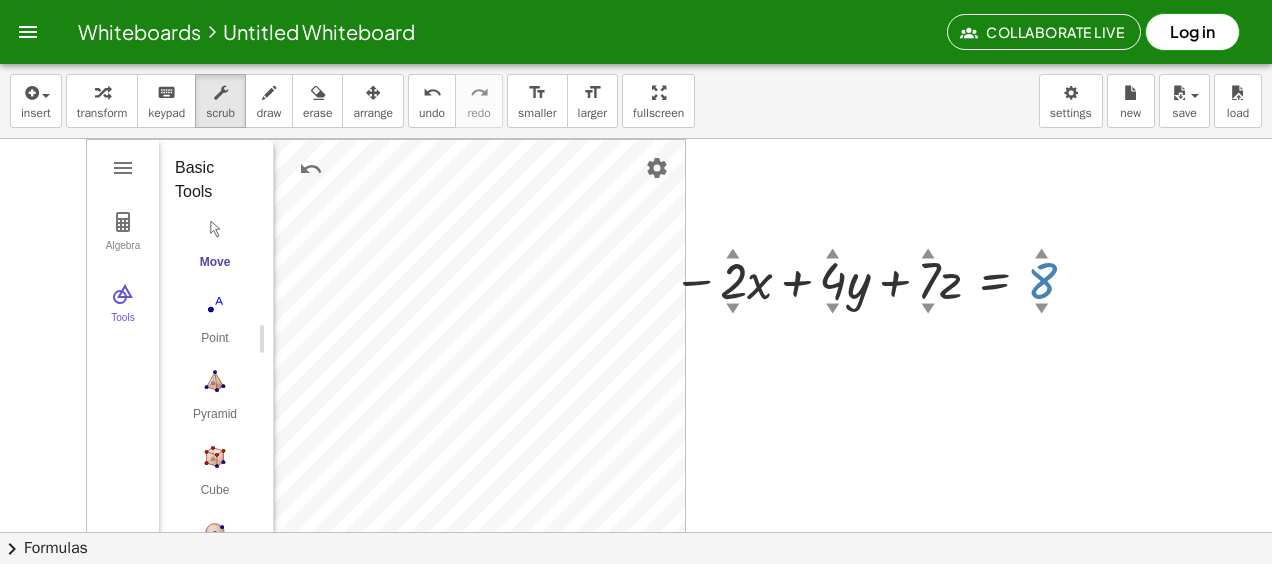 drag, startPoint x: 1038, startPoint y: 305, endPoint x: 1041, endPoint y: 282, distance: 23.194826 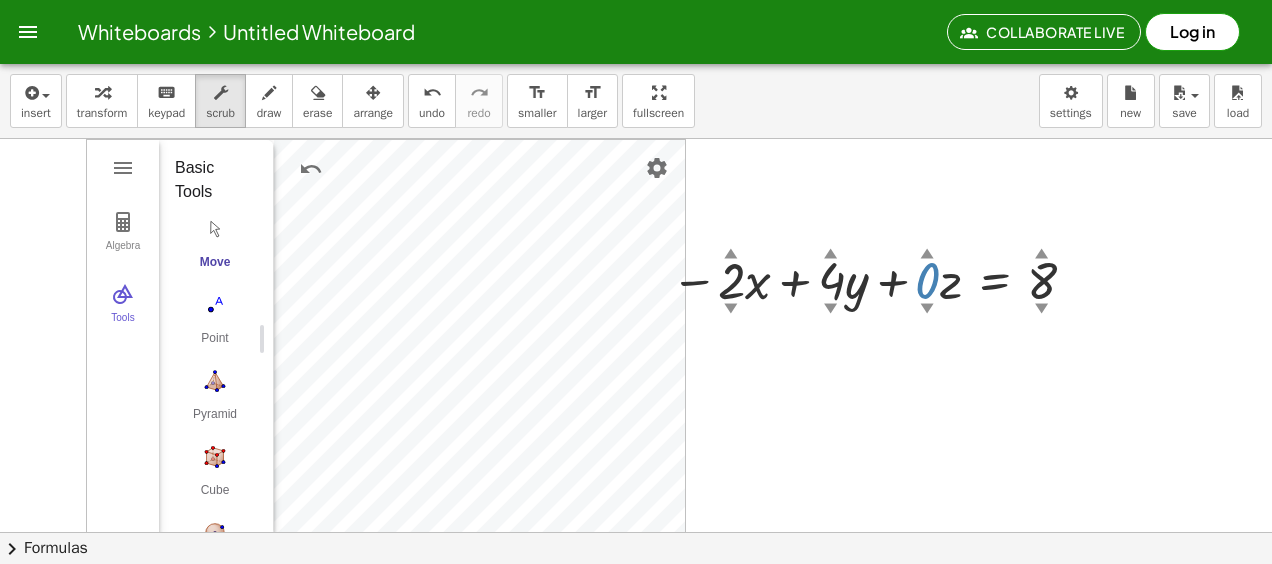 drag, startPoint x: 929, startPoint y: 296, endPoint x: 972, endPoint y: 356, distance: 73.817345 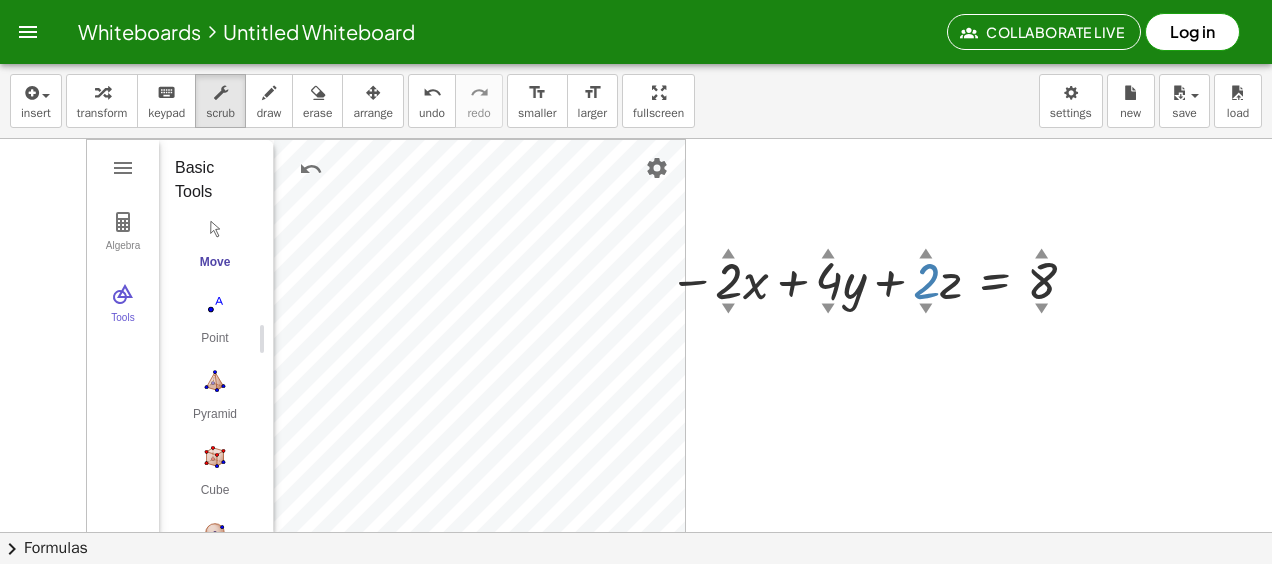 drag, startPoint x: 931, startPoint y: 289, endPoint x: 918, endPoint y: 279, distance: 16.40122 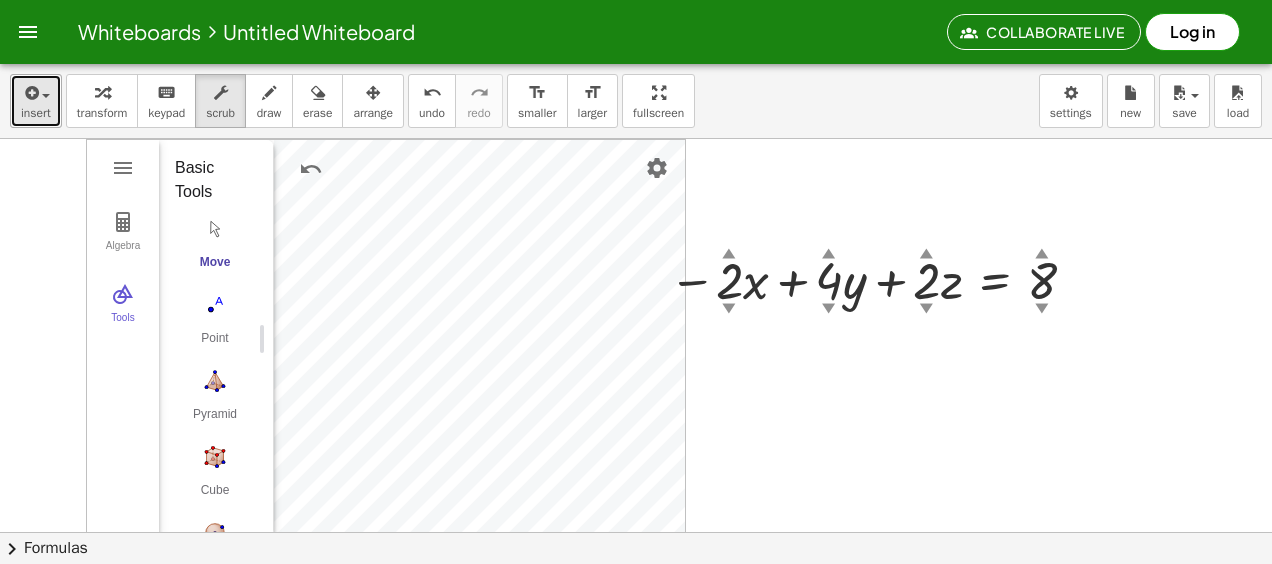 click at bounding box center [46, 96] 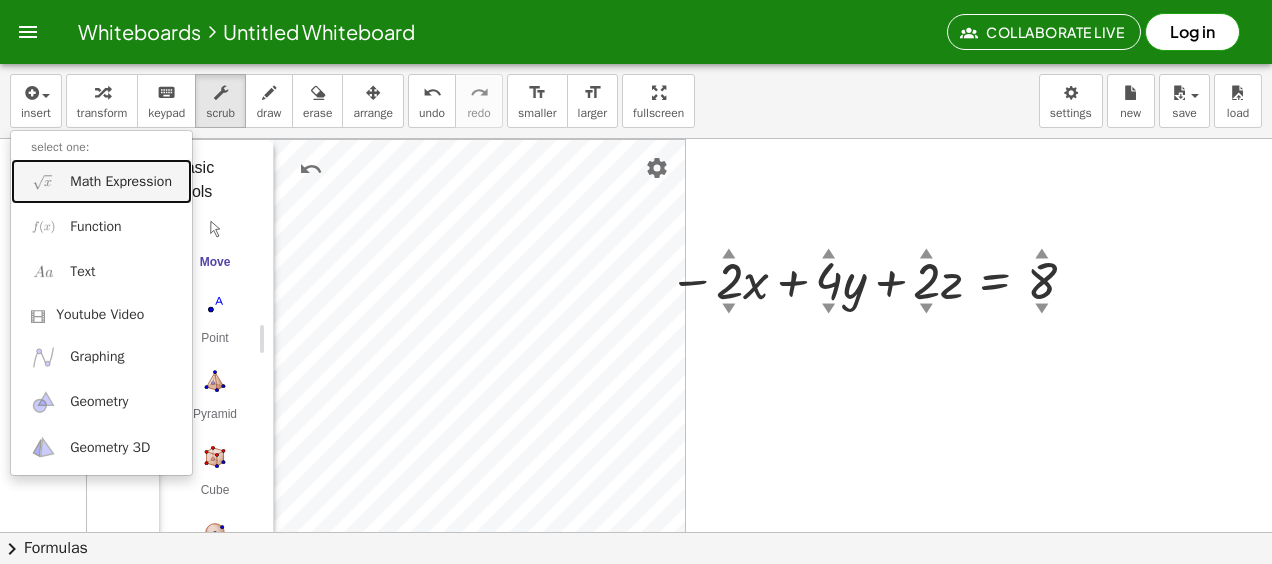drag, startPoint x: 100, startPoint y: 184, endPoint x: 152, endPoint y: 193, distance: 52.773098 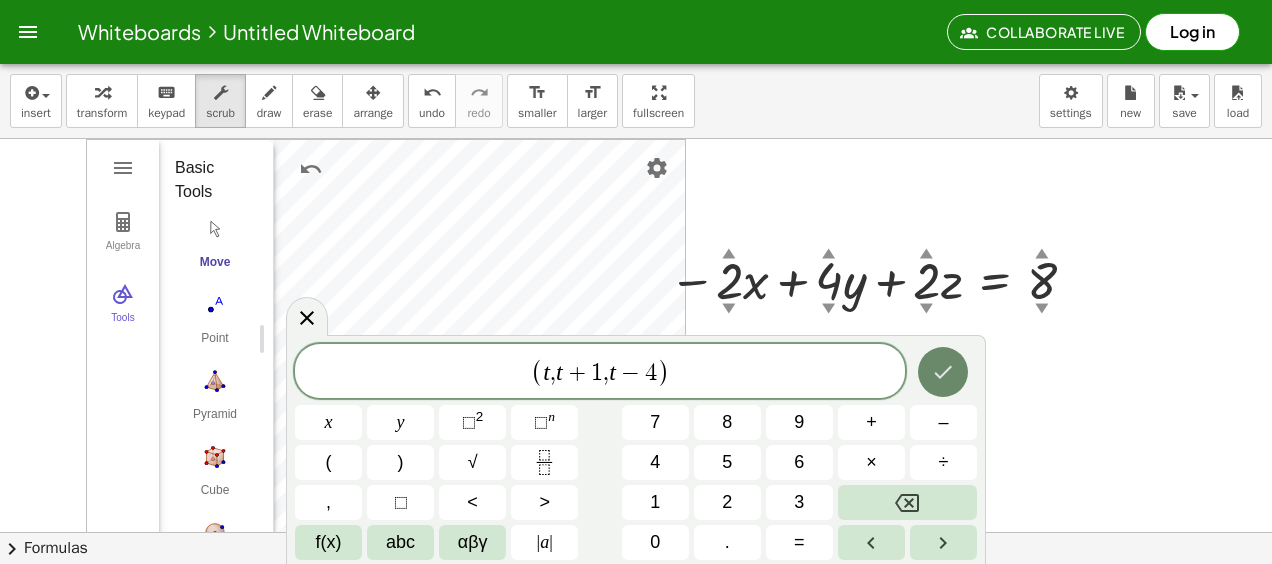 click 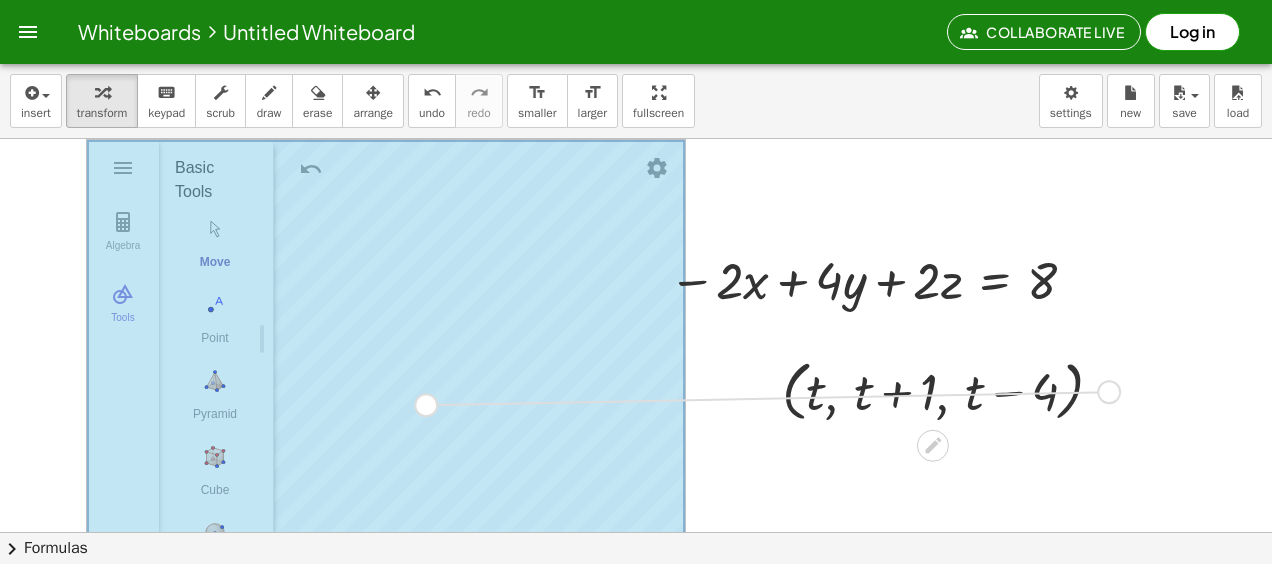 drag, startPoint x: 1113, startPoint y: 391, endPoint x: 424, endPoint y: 404, distance: 689.1226 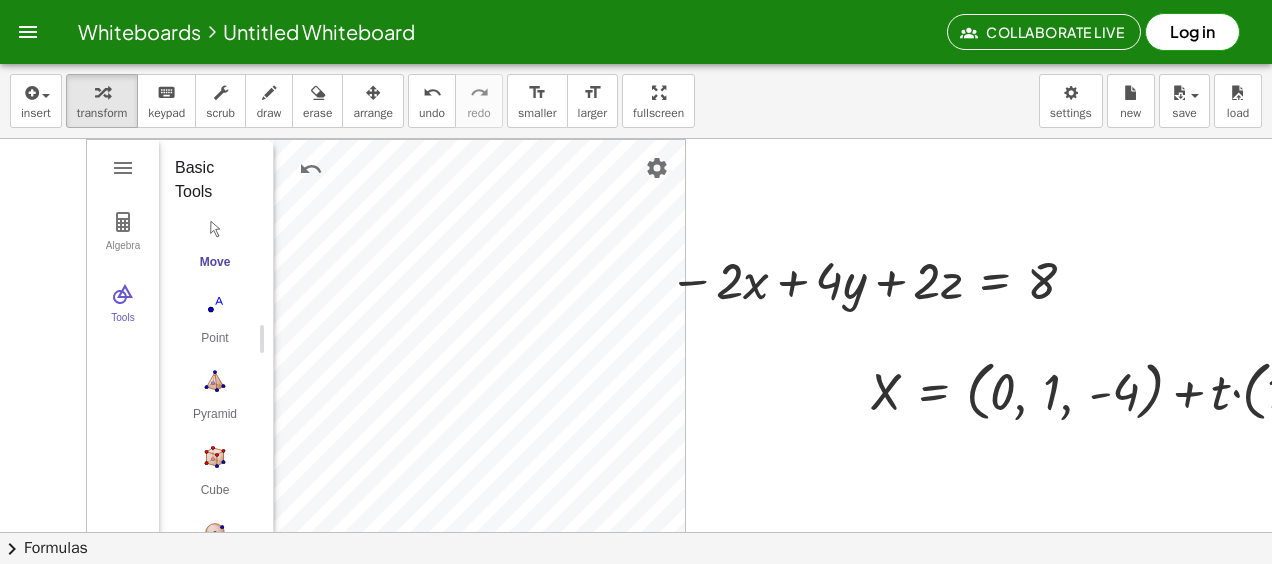 click at bounding box center [727, 597] 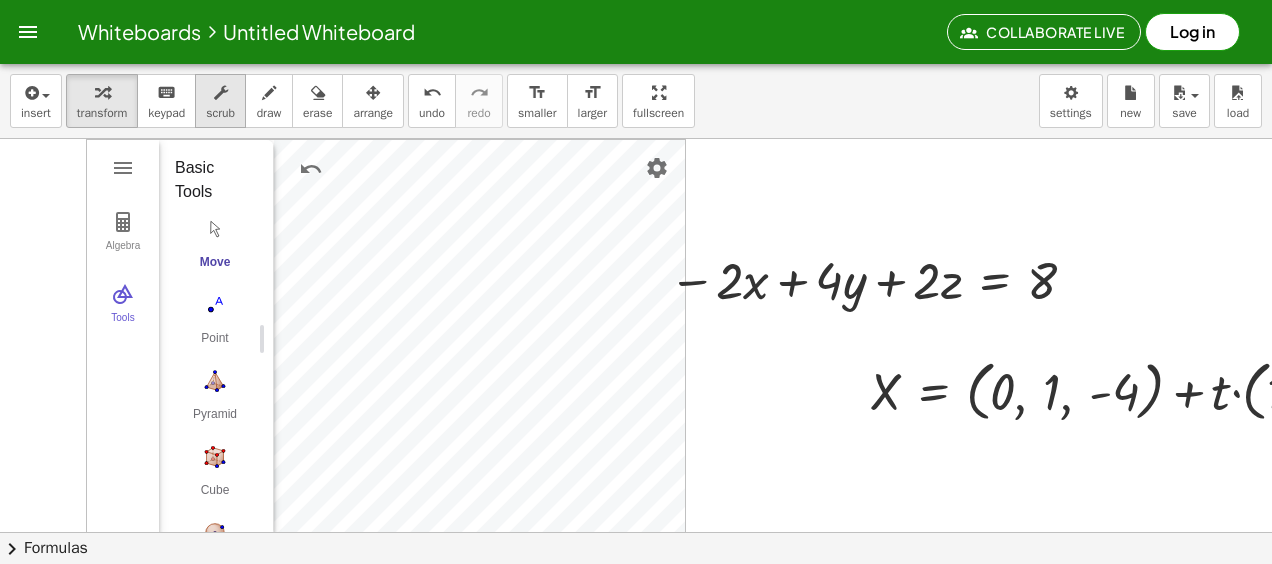 click at bounding box center (221, 93) 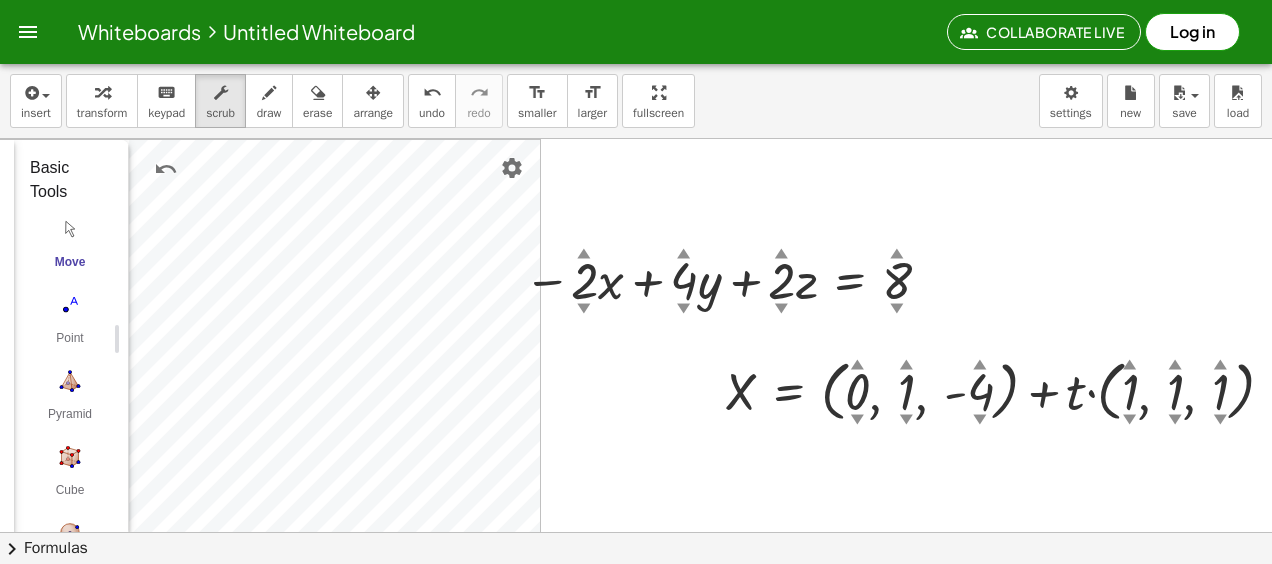 scroll, scrollTop: 0, scrollLeft: 198, axis: horizontal 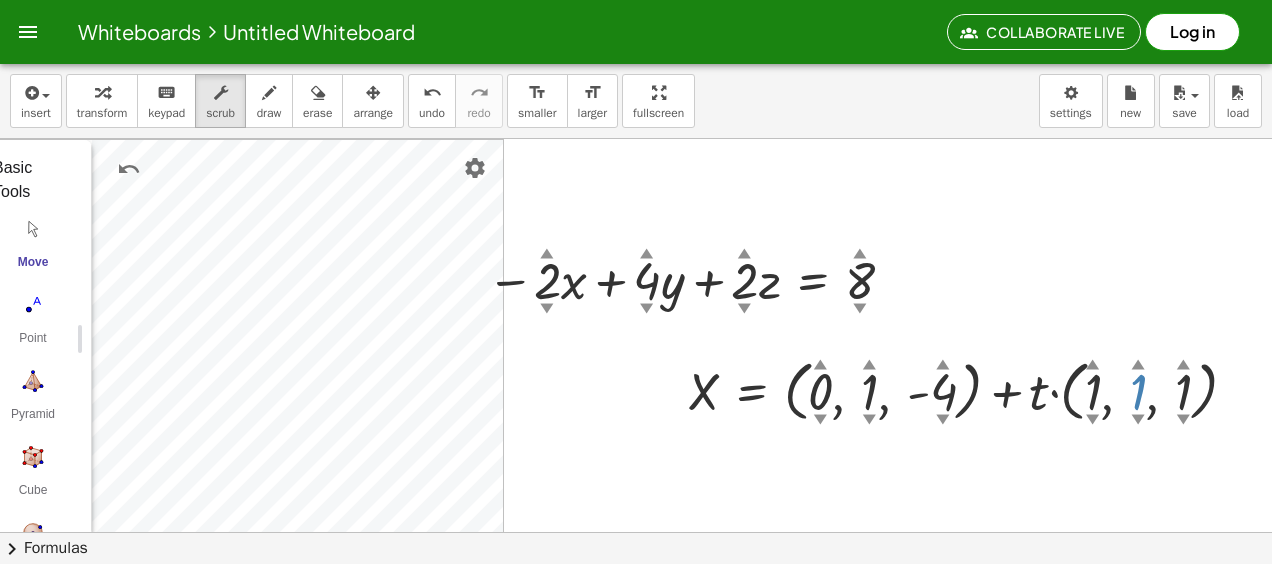 drag, startPoint x: 1122, startPoint y: 363, endPoint x: 1143, endPoint y: 362, distance: 21.023796 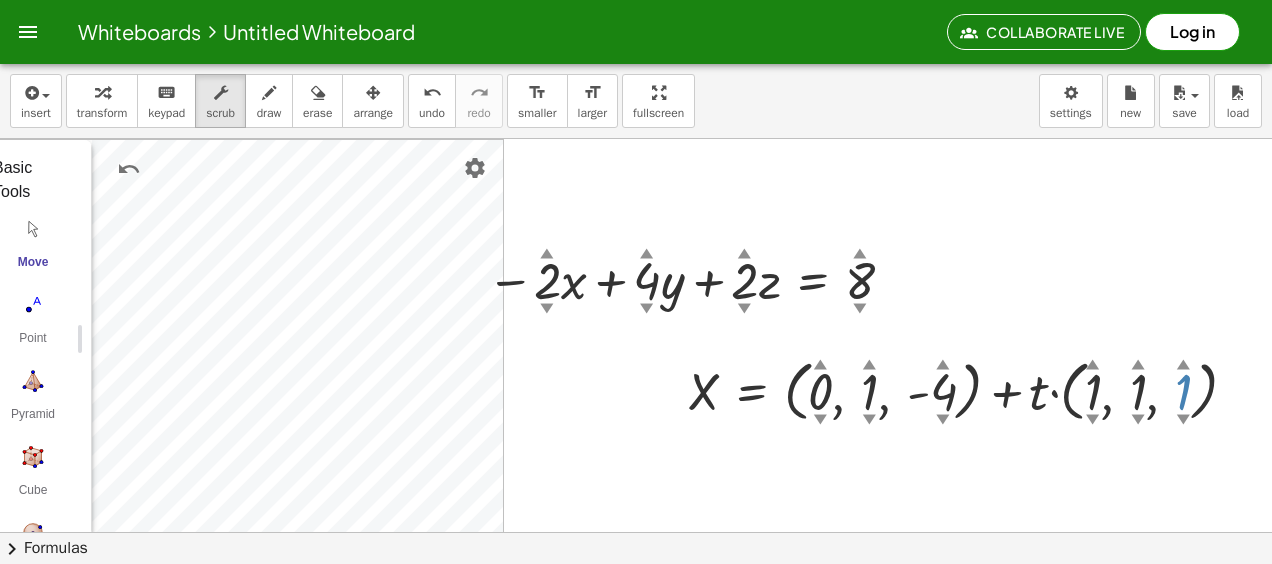 drag, startPoint x: 1166, startPoint y: 351, endPoint x: 1191, endPoint y: 367, distance: 29.681644 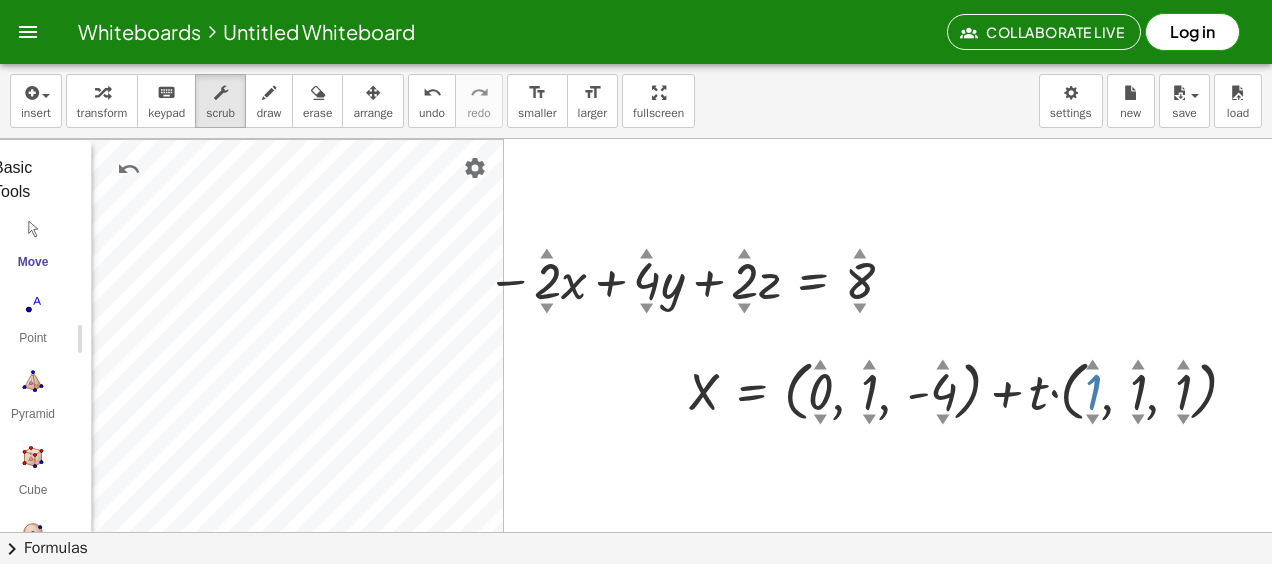 click at bounding box center [970, 390] 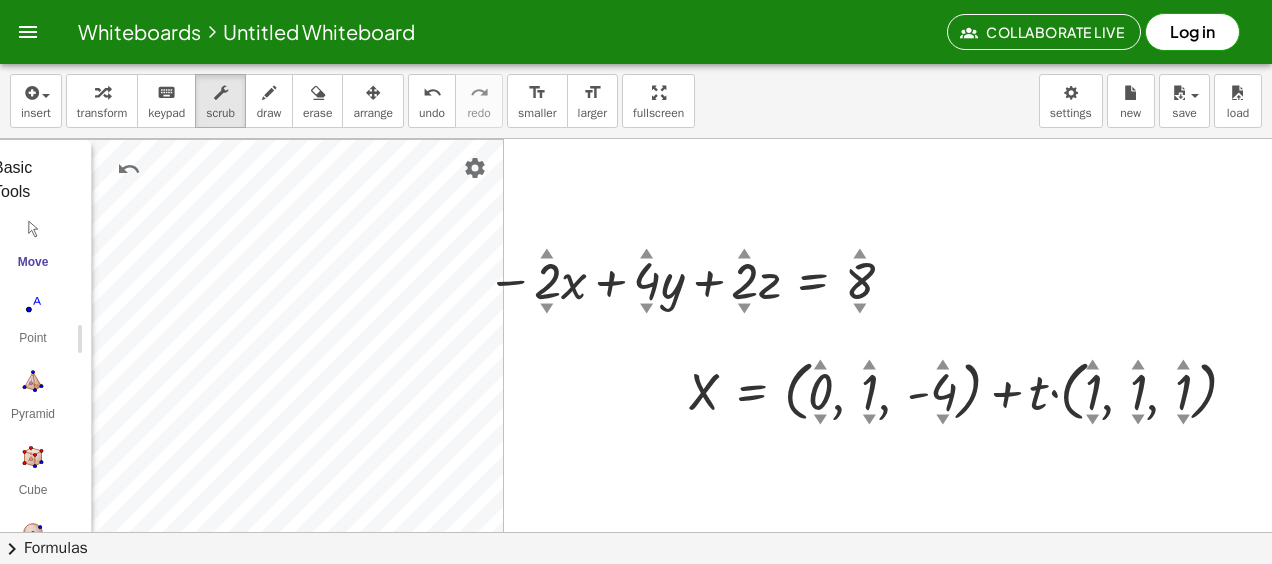 drag, startPoint x: 914, startPoint y: 391, endPoint x: 917, endPoint y: 368, distance: 23.194826 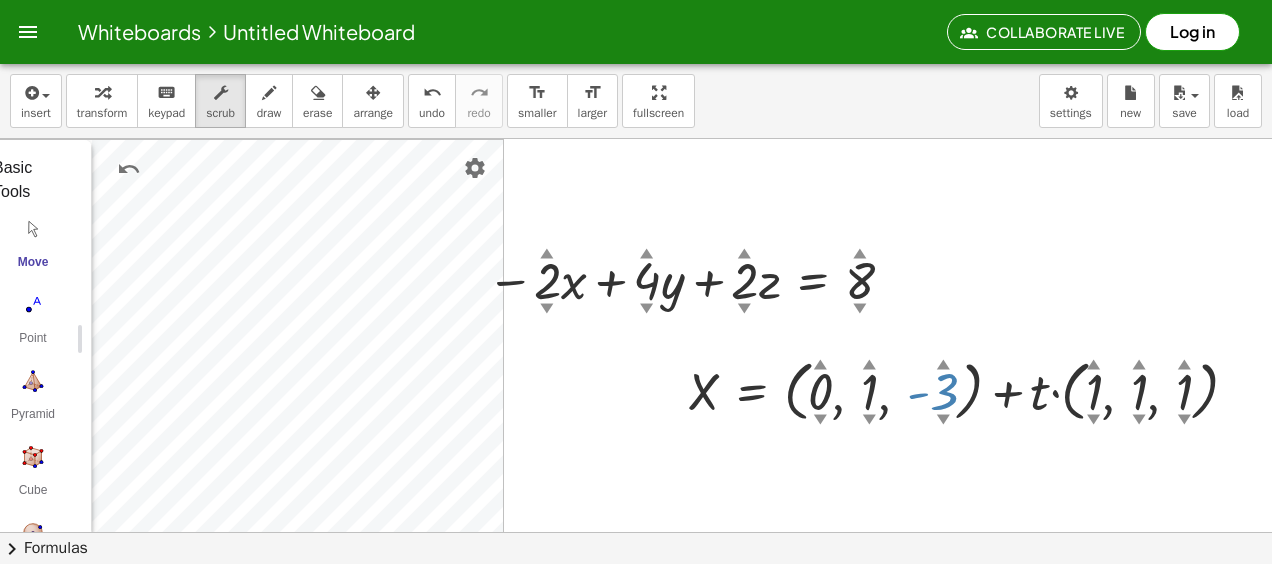 drag, startPoint x: 928, startPoint y: 391, endPoint x: 932, endPoint y: 369, distance: 22.36068 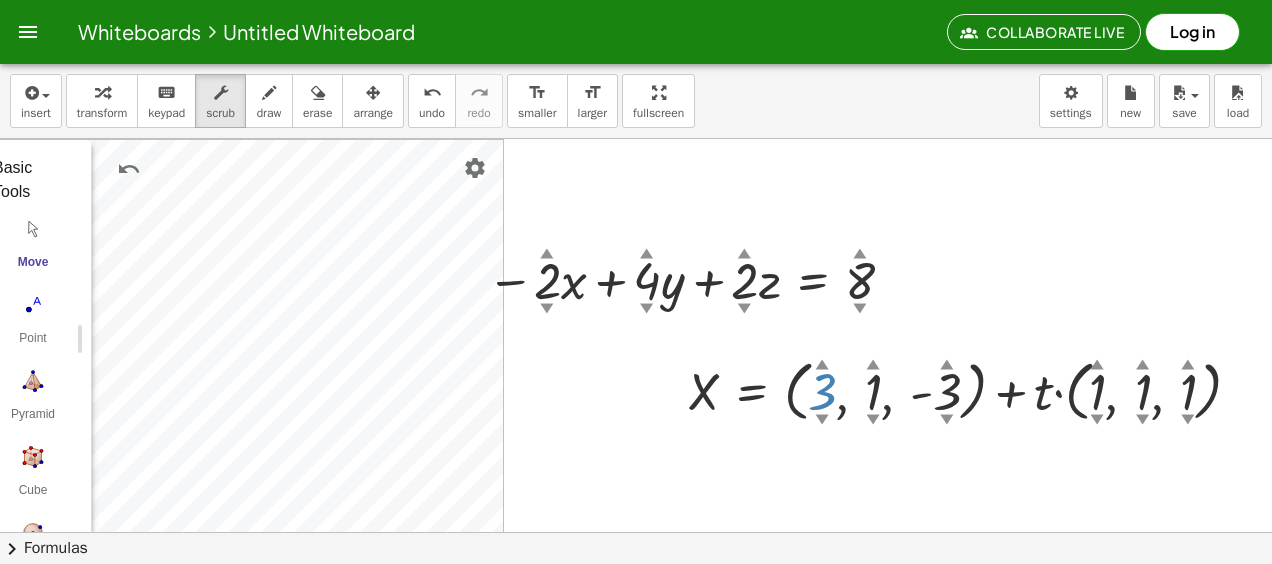 drag, startPoint x: 803, startPoint y: 396, endPoint x: 805, endPoint y: 358, distance: 38.052597 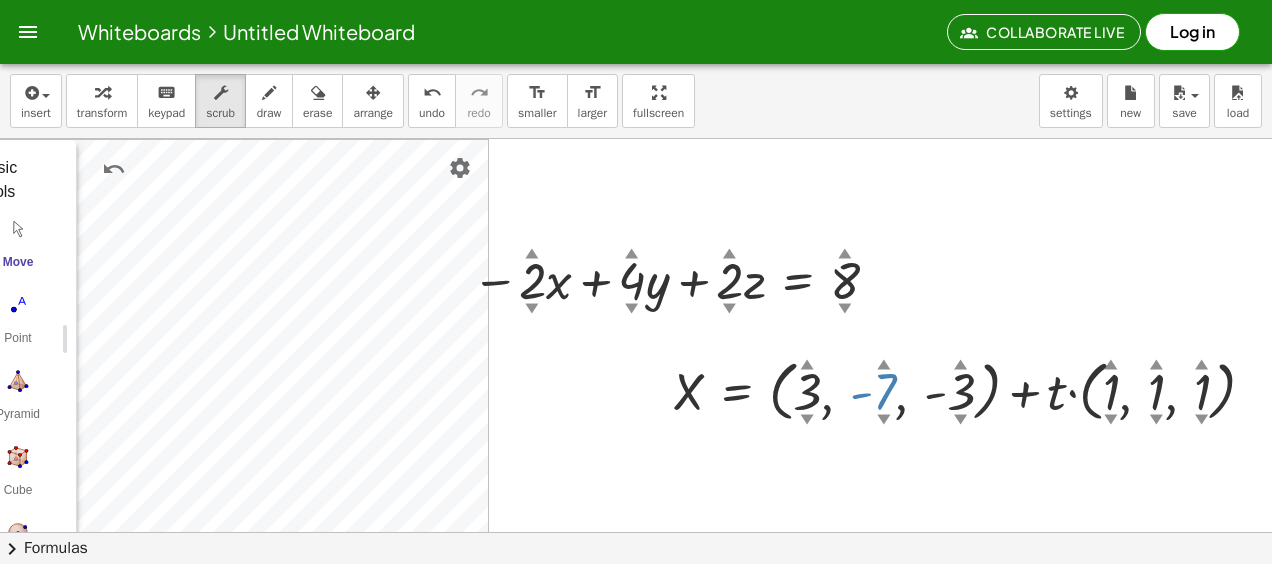drag, startPoint x: 852, startPoint y: 388, endPoint x: 862, endPoint y: 452, distance: 64.77654 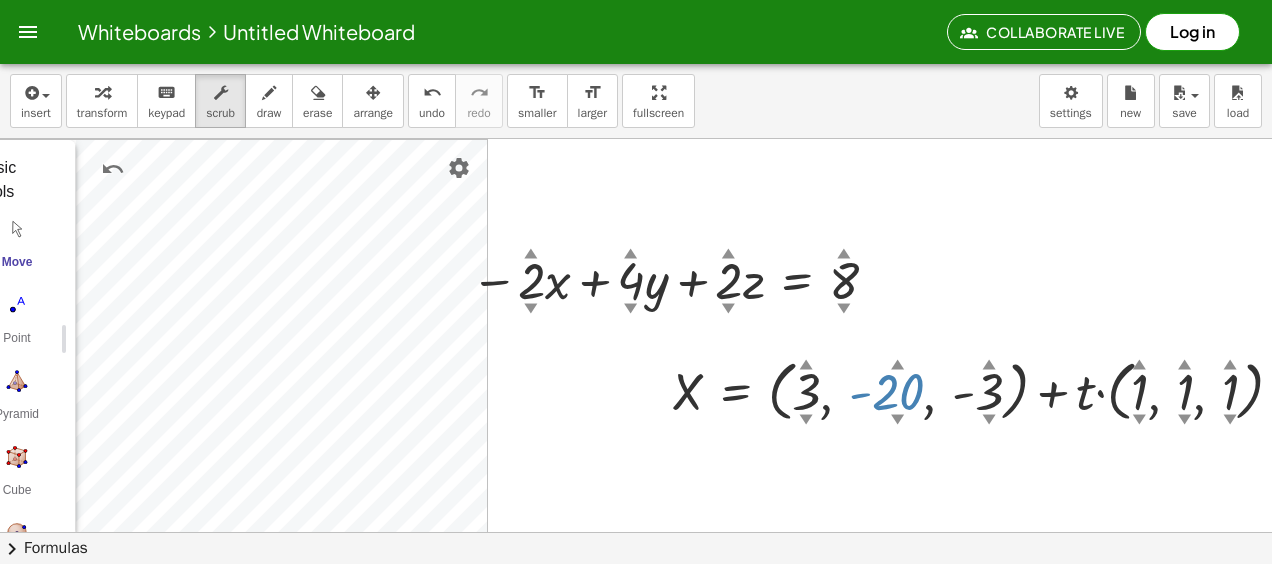 drag, startPoint x: 878, startPoint y: 384, endPoint x: 550, endPoint y: 471, distance: 339.342 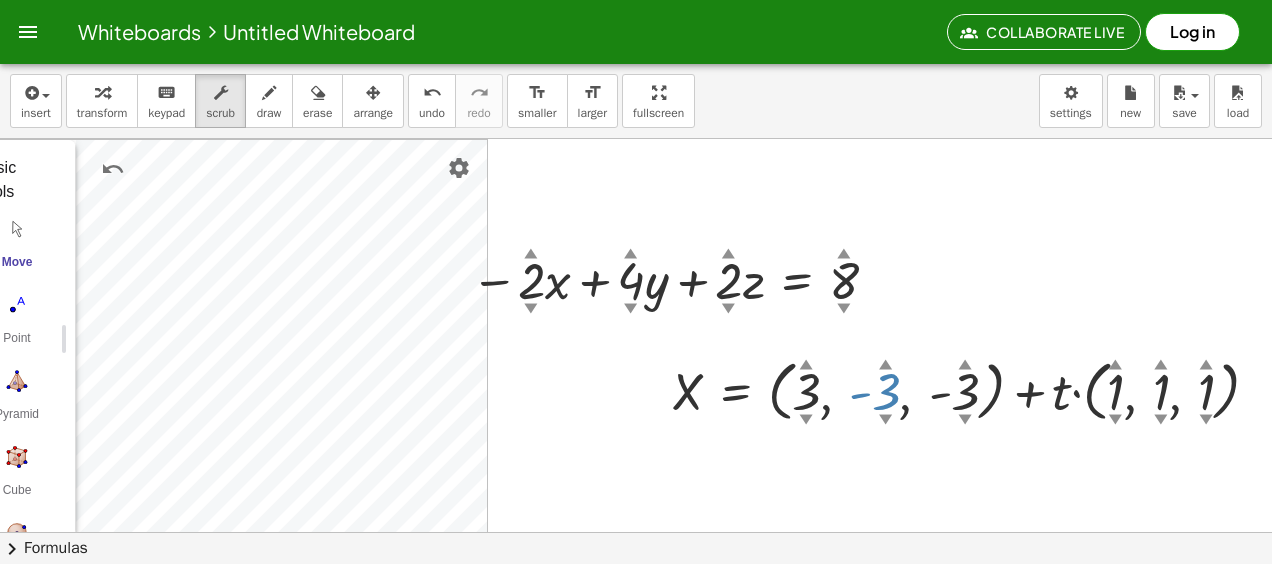 drag, startPoint x: 902, startPoint y: 382, endPoint x: 914, endPoint y: 282, distance: 100.71743 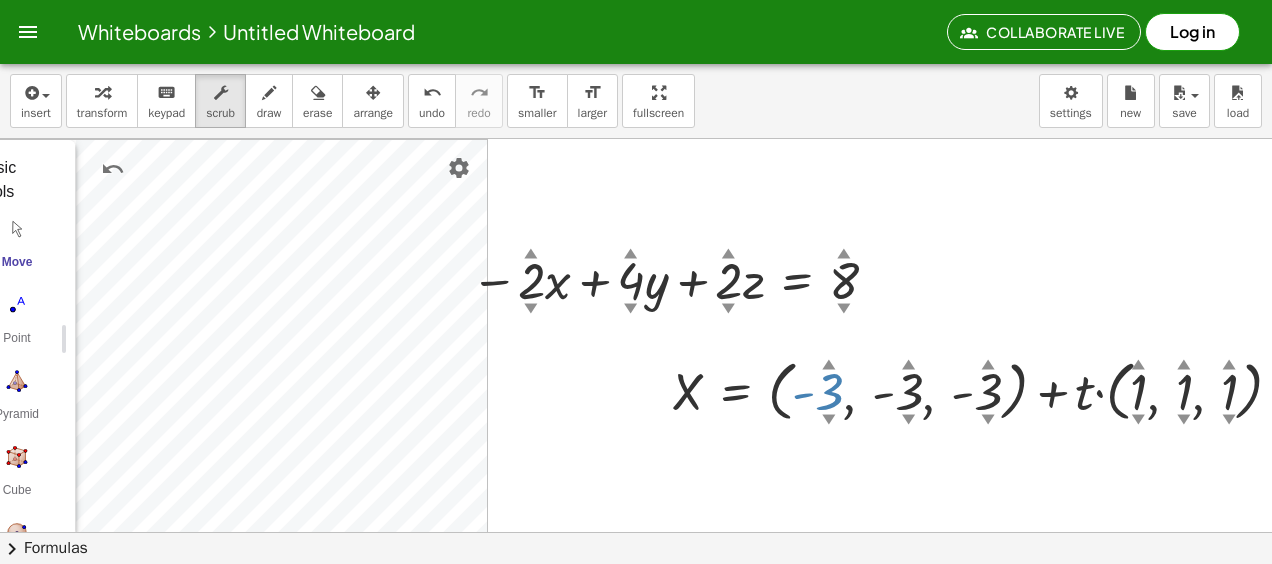 drag, startPoint x: 814, startPoint y: 405, endPoint x: 845, endPoint y: 463, distance: 65.76473 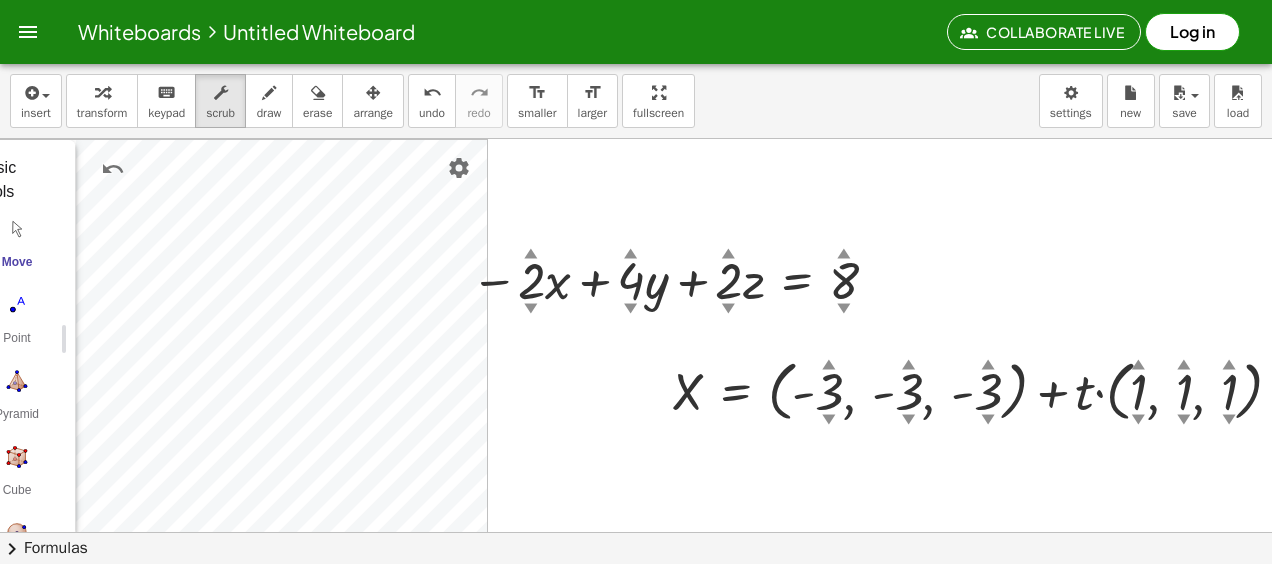 click at bounding box center (28, 32) 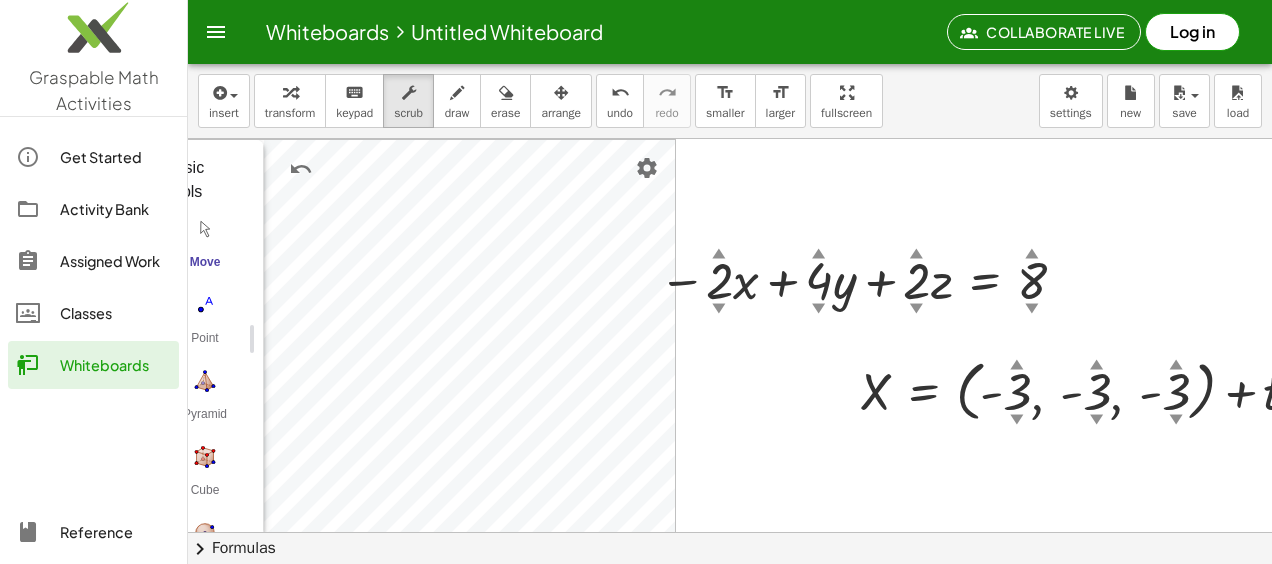 click at bounding box center (748, 597) 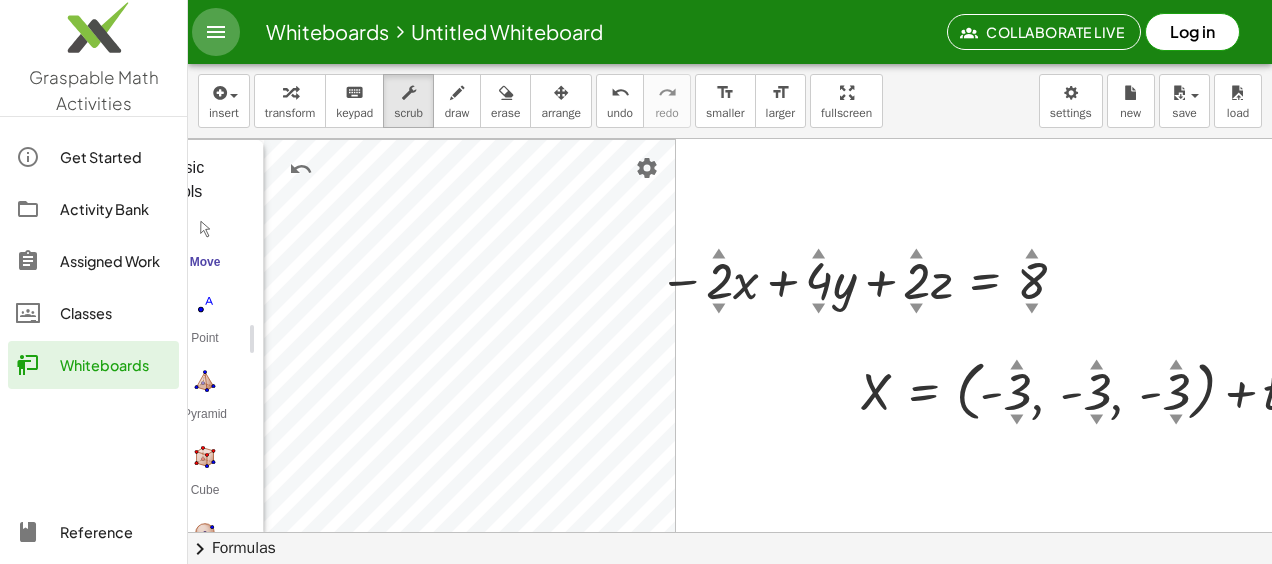 click at bounding box center (216, 32) 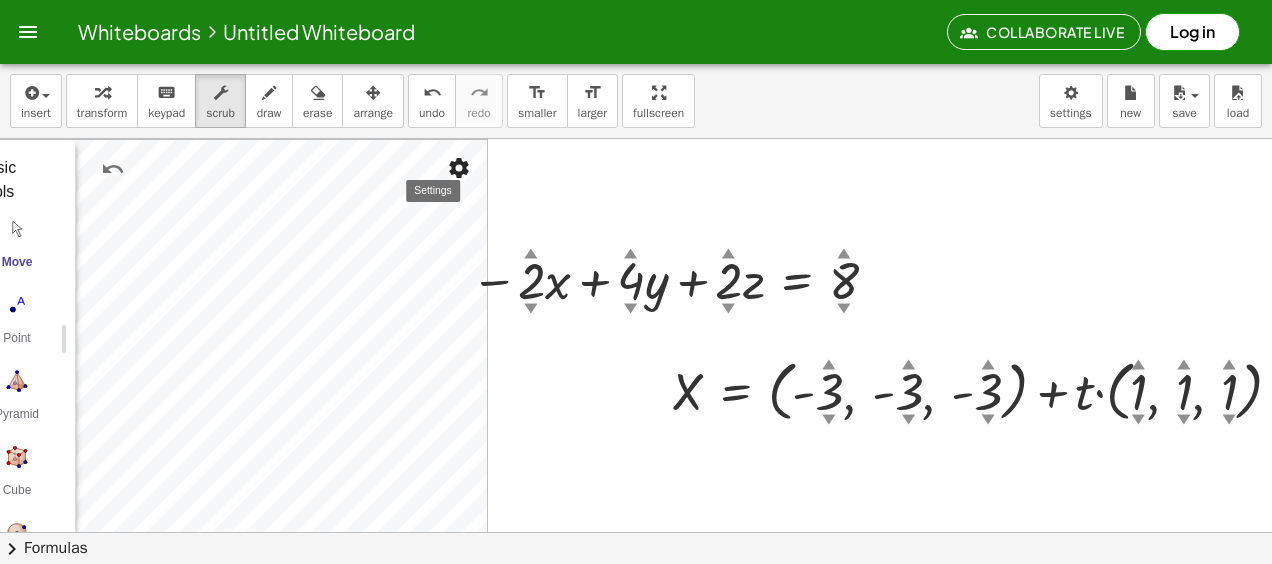click at bounding box center [459, 168] 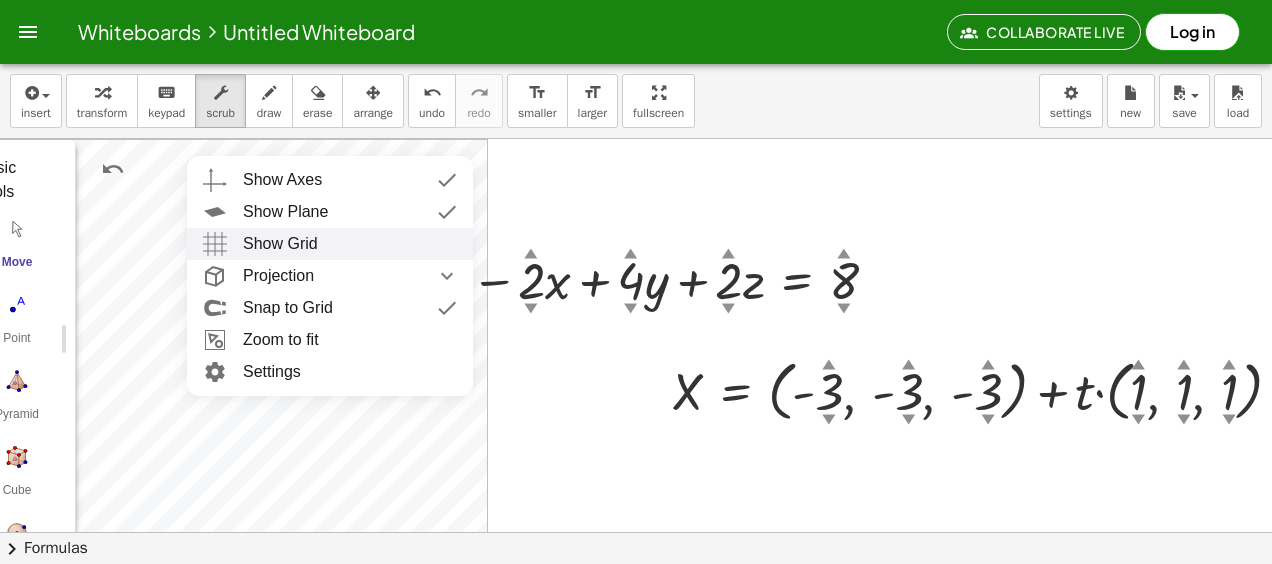 click at bounding box center (560, 597) 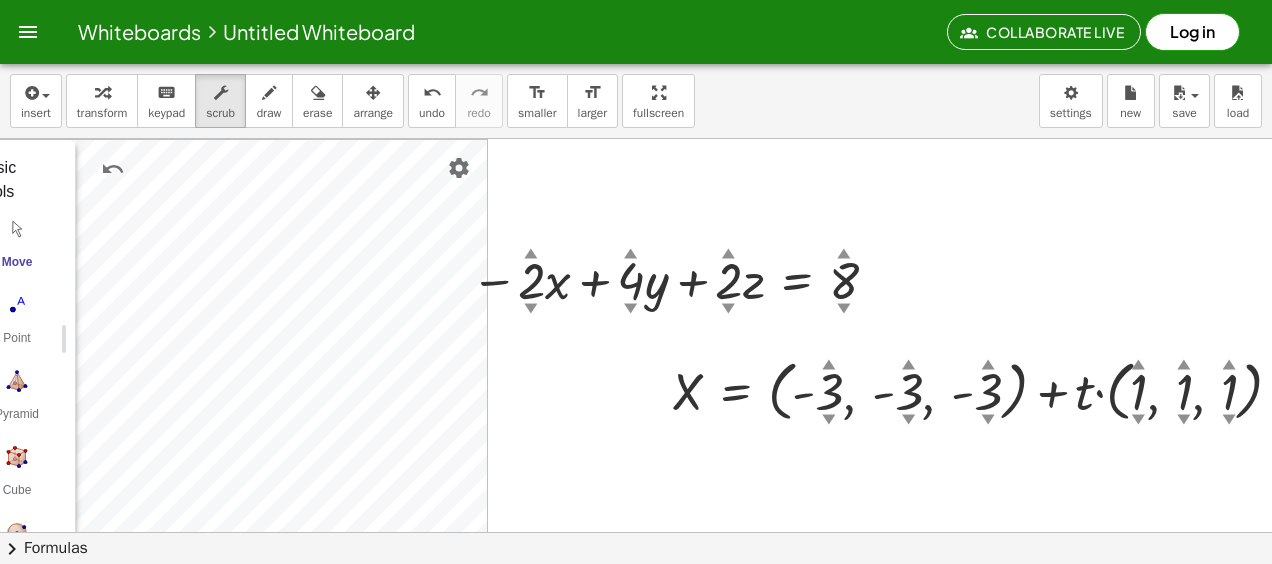 scroll, scrollTop: 0, scrollLeft: 260, axis: horizontal 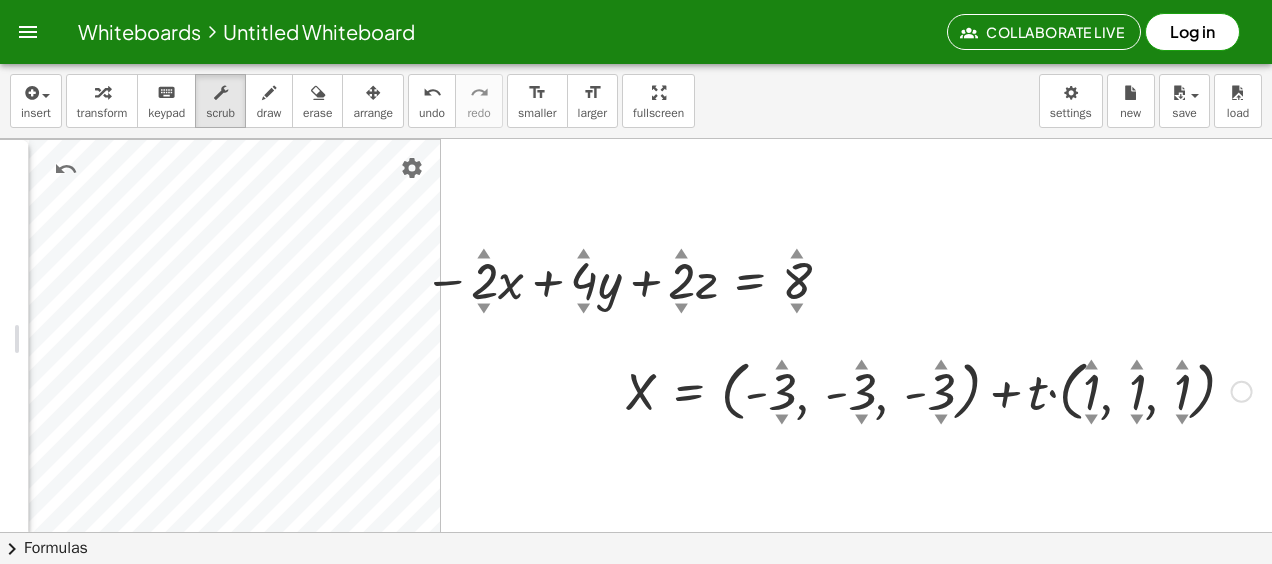 click at bounding box center (938, 390) 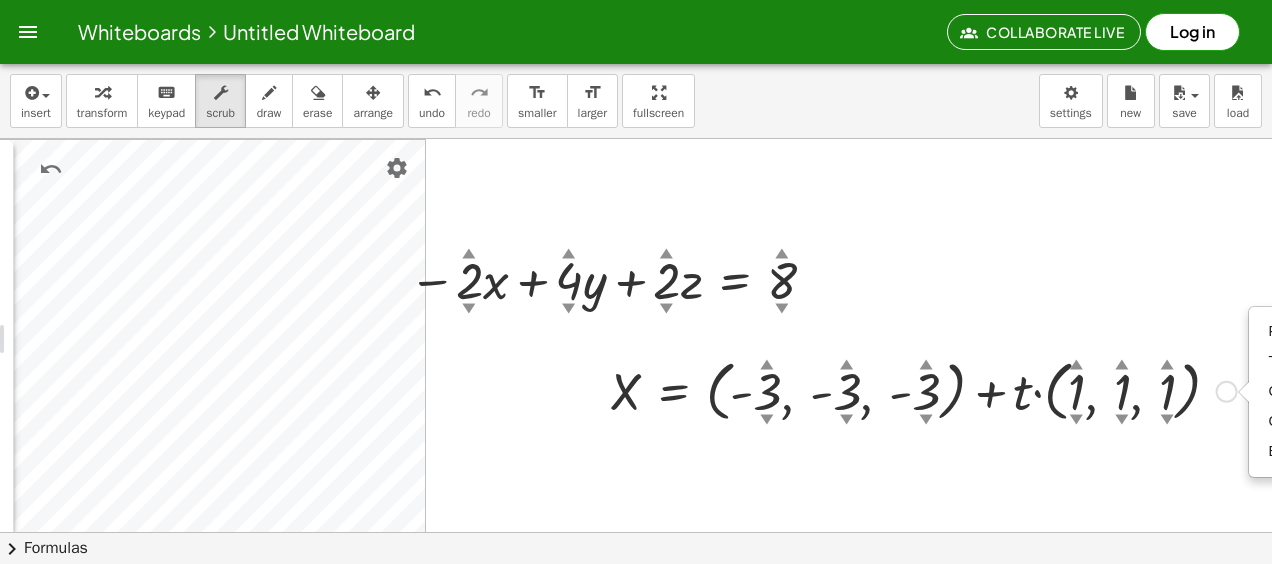 click on "Fix a mistake Transform line Copy line as LaTeX Copy derivation as LaTeX Expand new lines: On" at bounding box center [1227, 392] 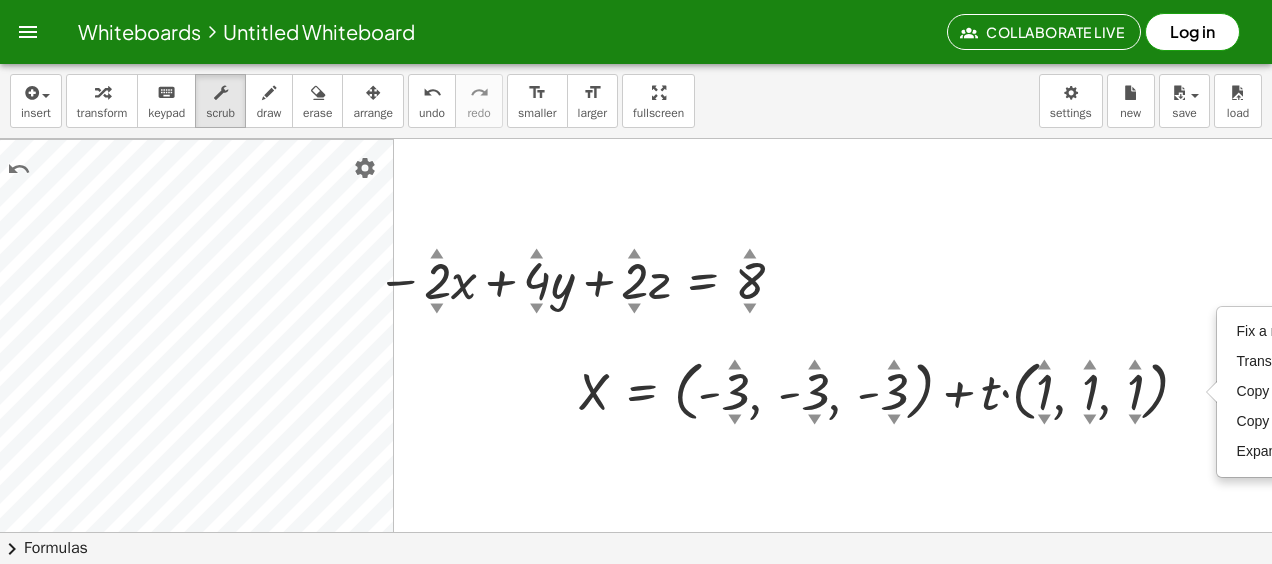 scroll, scrollTop: 0, scrollLeft: 452, axis: horizontal 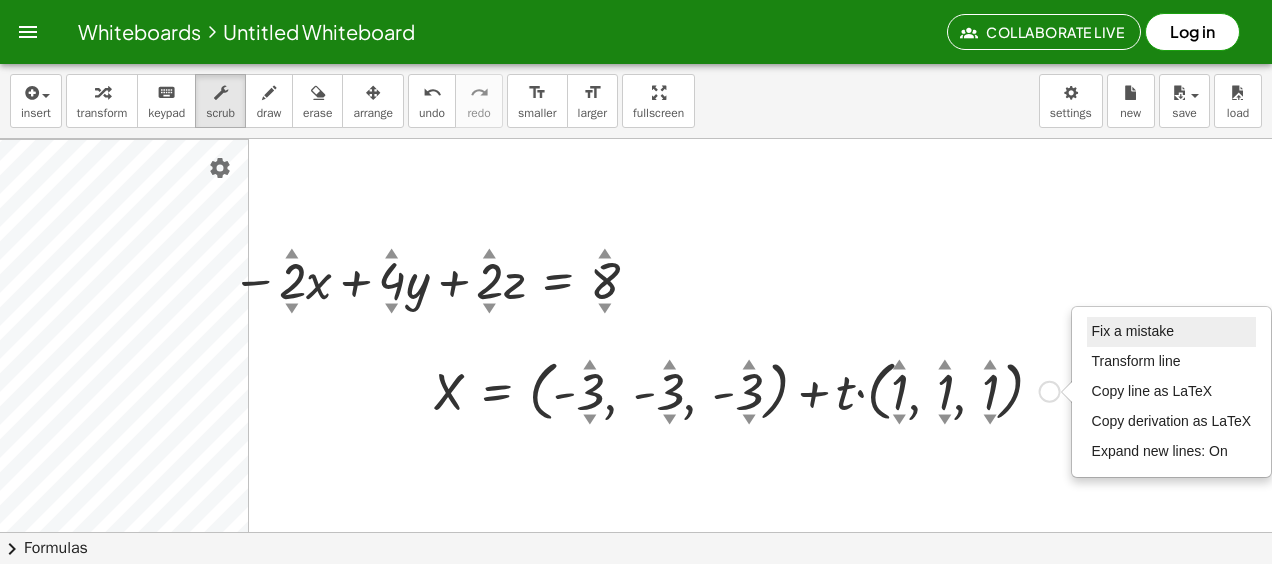 click on "Fix a mistake" at bounding box center [1133, 331] 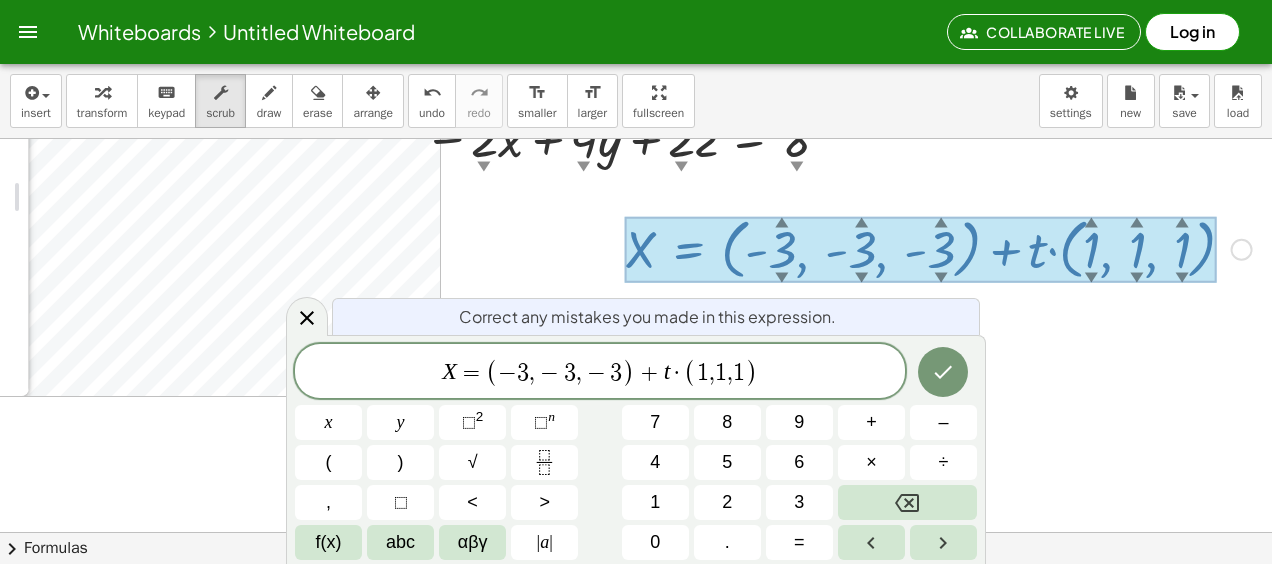 scroll, scrollTop: 142, scrollLeft: 260, axis: both 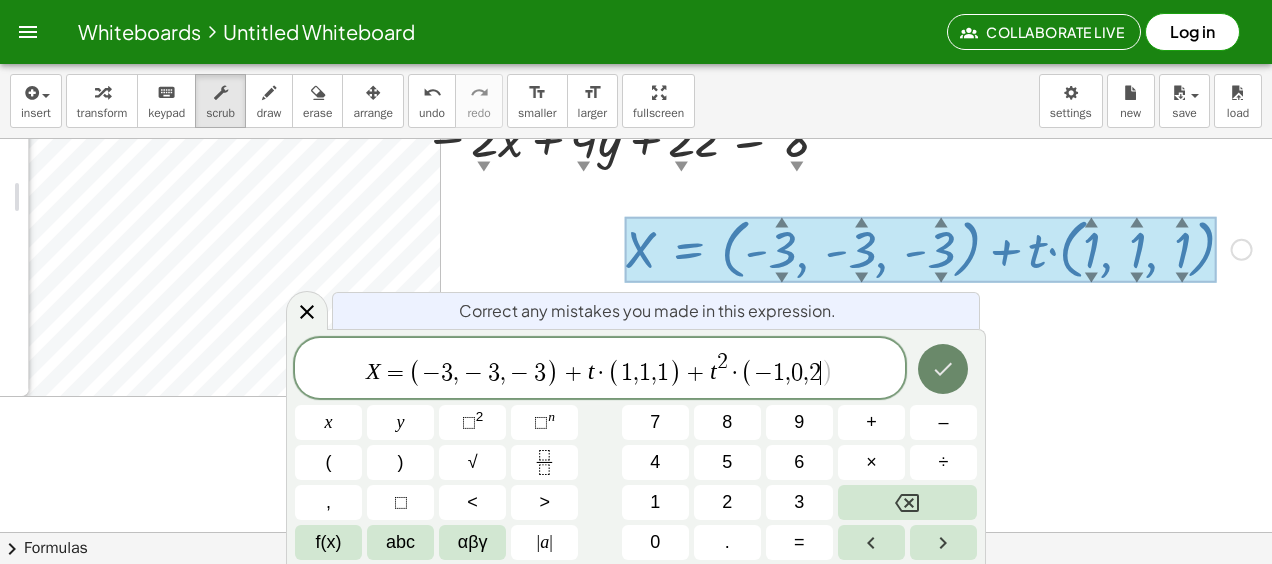 click 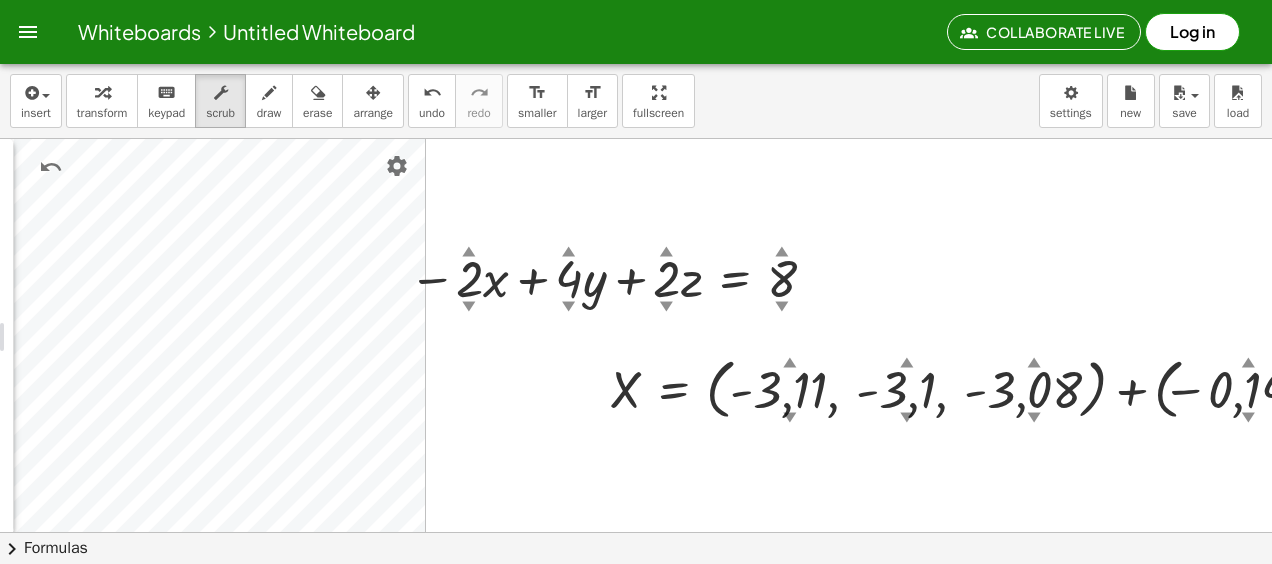 scroll, scrollTop: 0, scrollLeft: 260, axis: horizontal 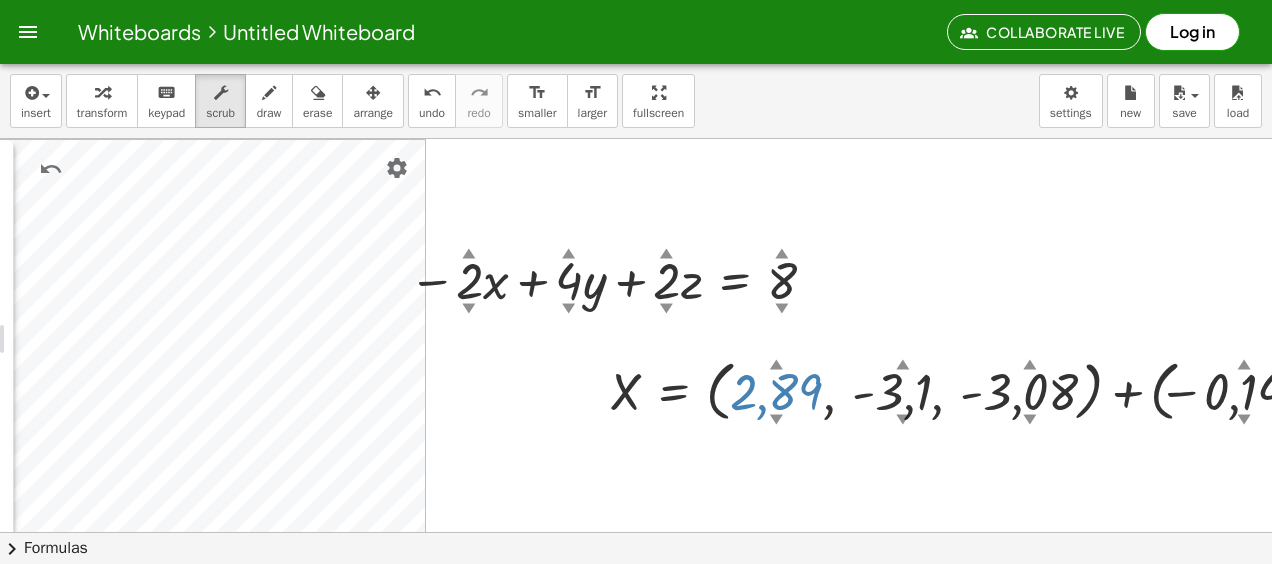 drag, startPoint x: 786, startPoint y: 378, endPoint x: 789, endPoint y: 322, distance: 56.0803 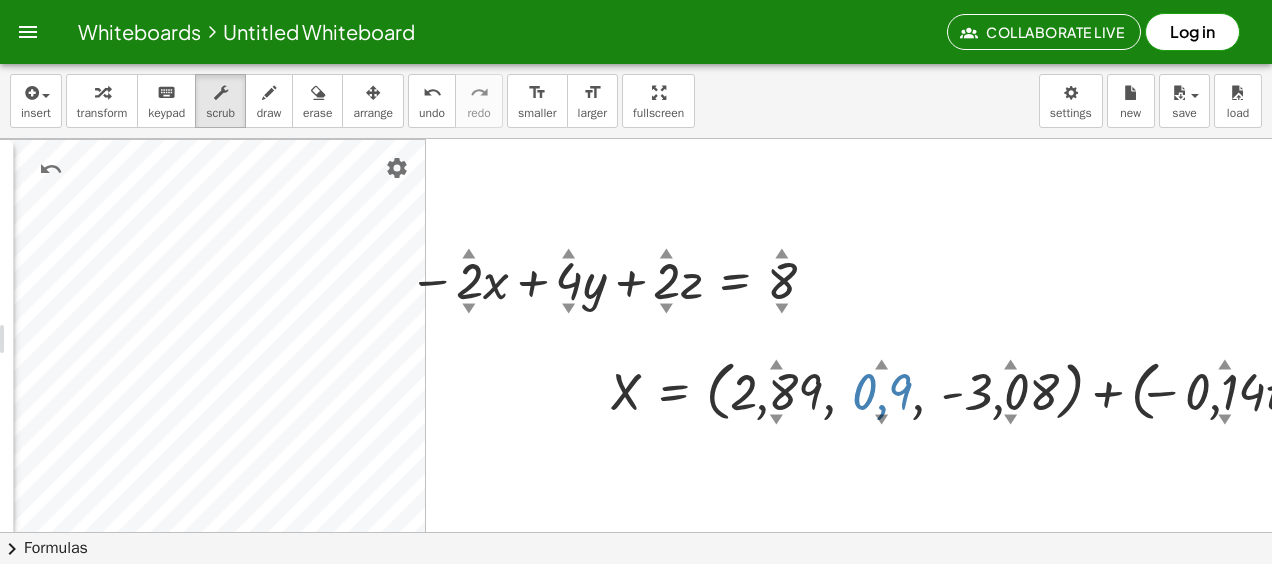 drag, startPoint x: 892, startPoint y: 383, endPoint x: 894, endPoint y: 340, distance: 43.046486 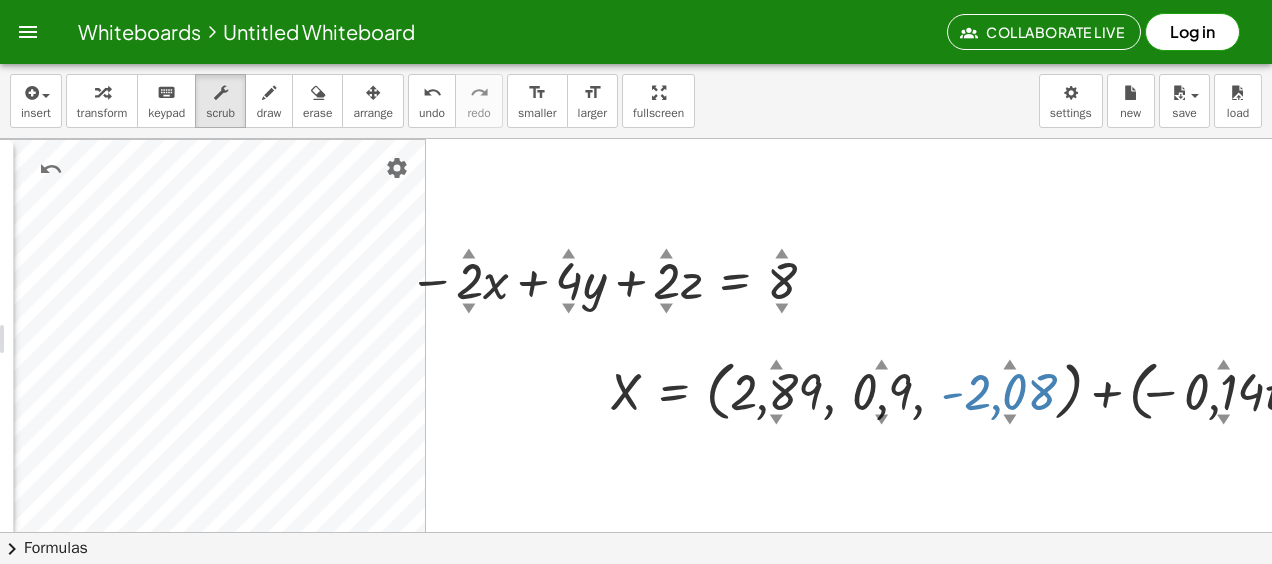 drag, startPoint x: 1012, startPoint y: 393, endPoint x: 1016, endPoint y: 380, distance: 13.601471 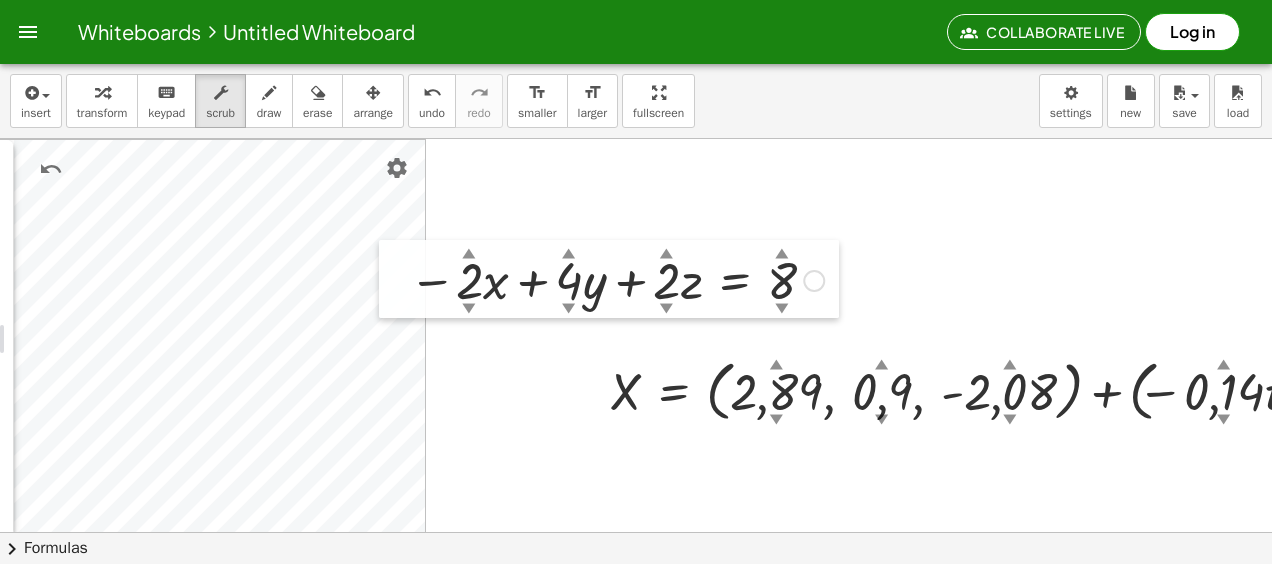click at bounding box center [394, 279] 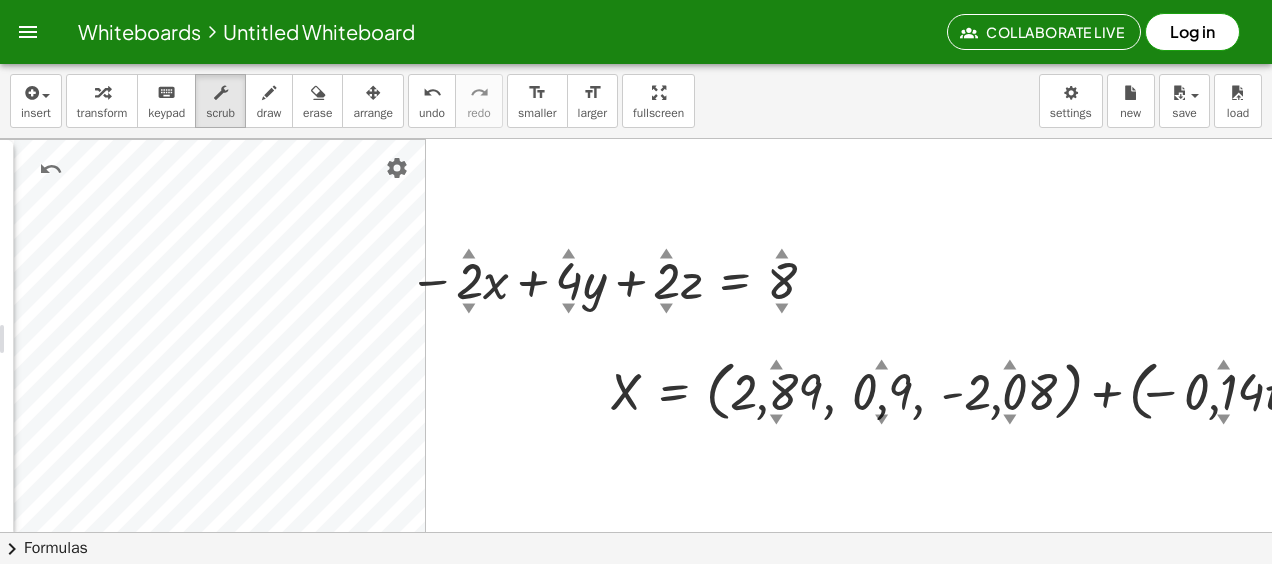 click on "▲" at bounding box center [776, 366] 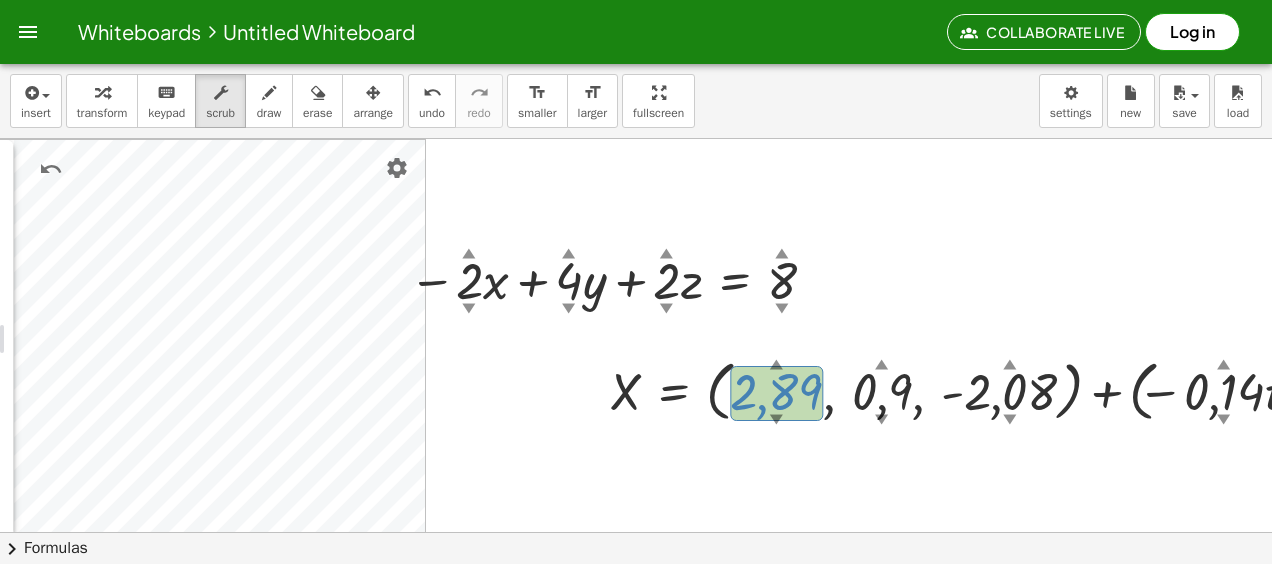 drag, startPoint x: 776, startPoint y: 364, endPoint x: 774, endPoint y: 374, distance: 10.198039 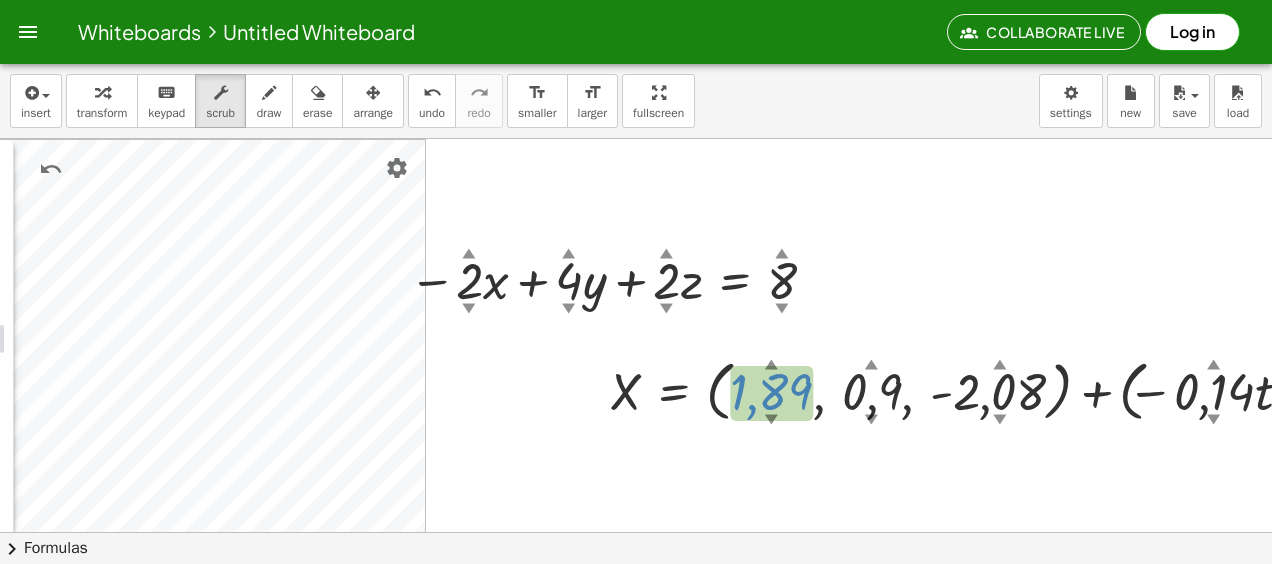drag, startPoint x: 773, startPoint y: 383, endPoint x: 776, endPoint y: 400, distance: 17.262676 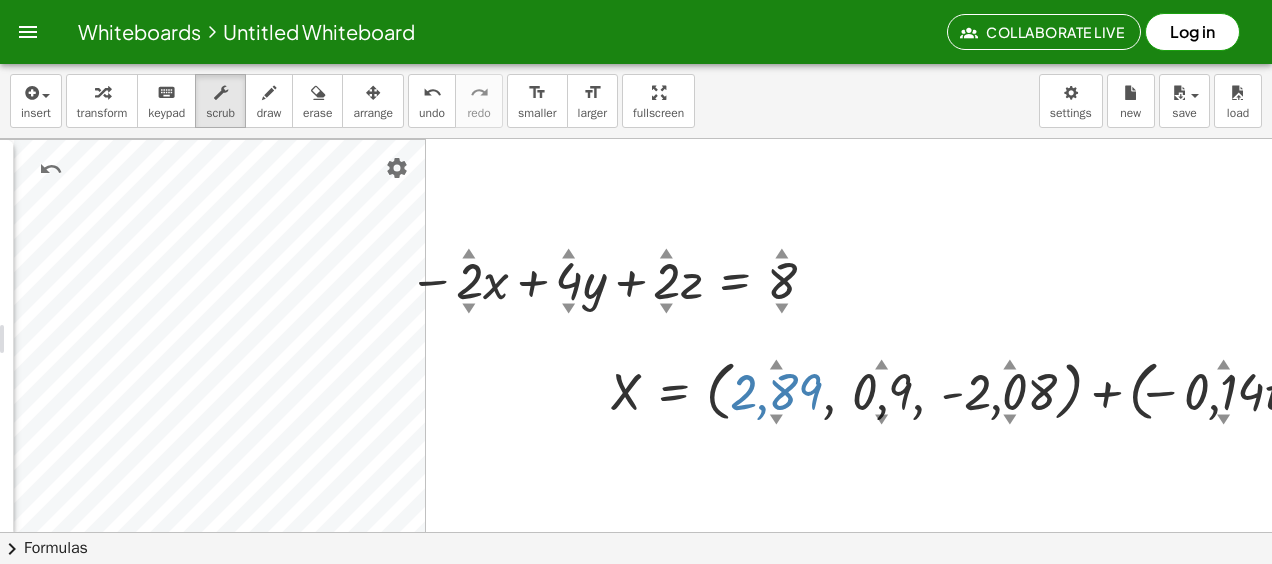 click at bounding box center (1300, 390) 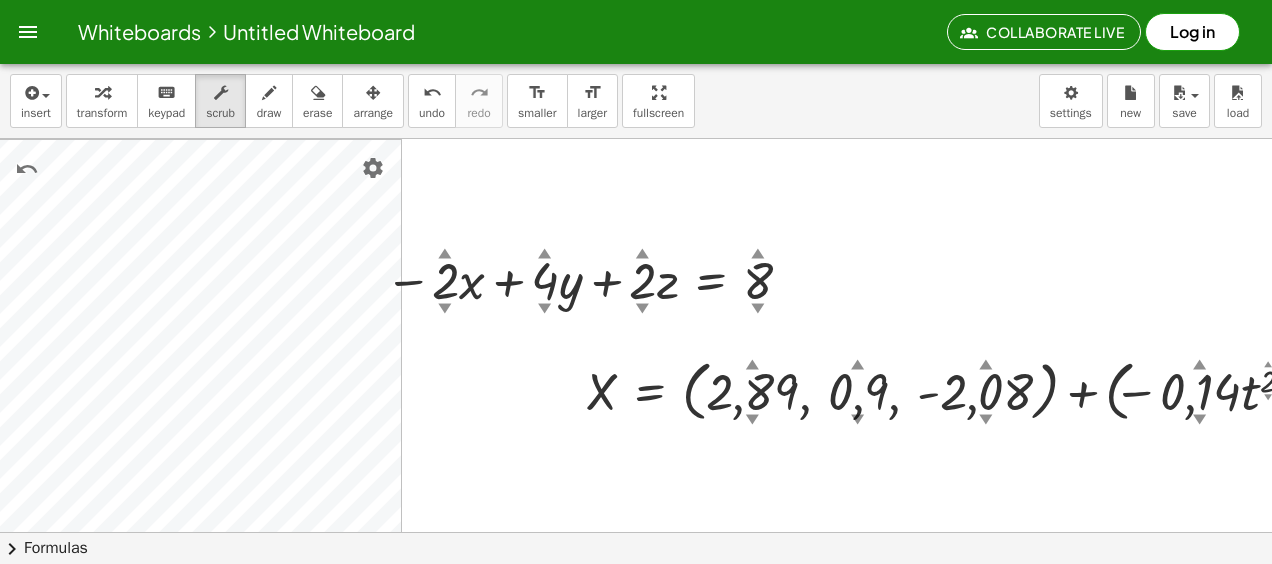 scroll, scrollTop: 0, scrollLeft: 267, axis: horizontal 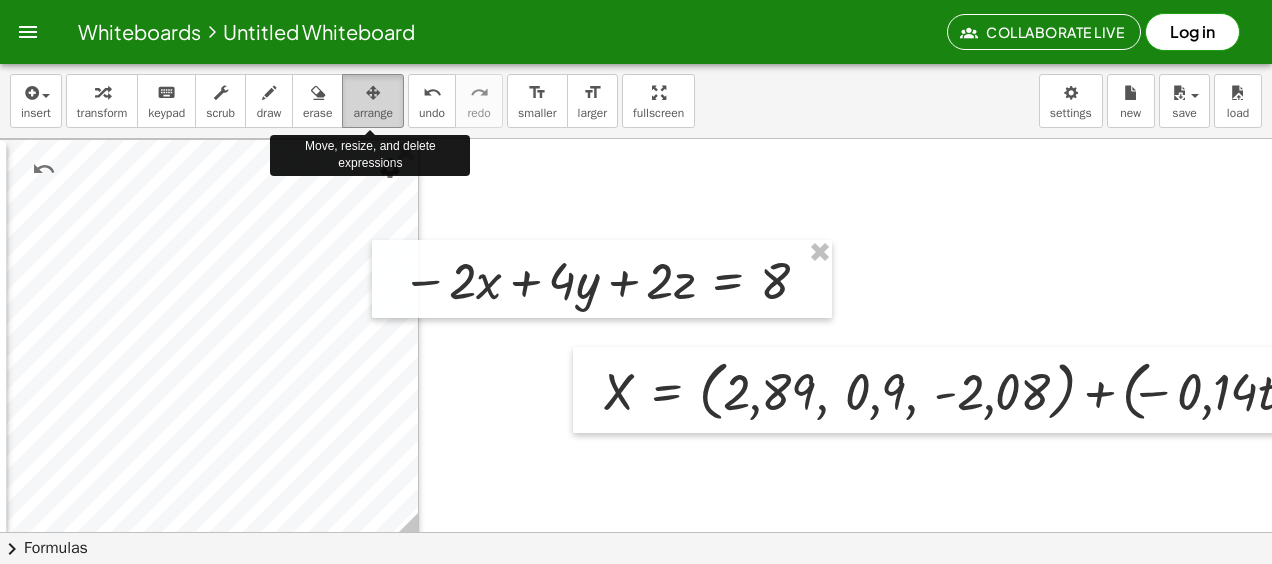 click at bounding box center (373, 93) 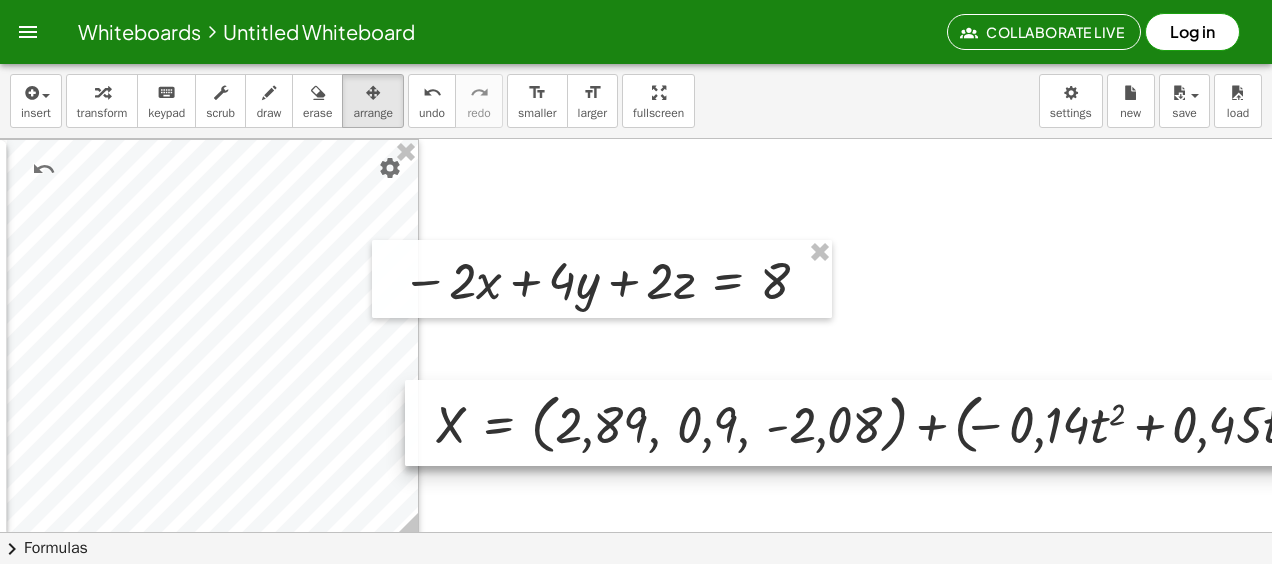 drag, startPoint x: 818, startPoint y: 428, endPoint x: 651, endPoint y: 465, distance: 171.0497 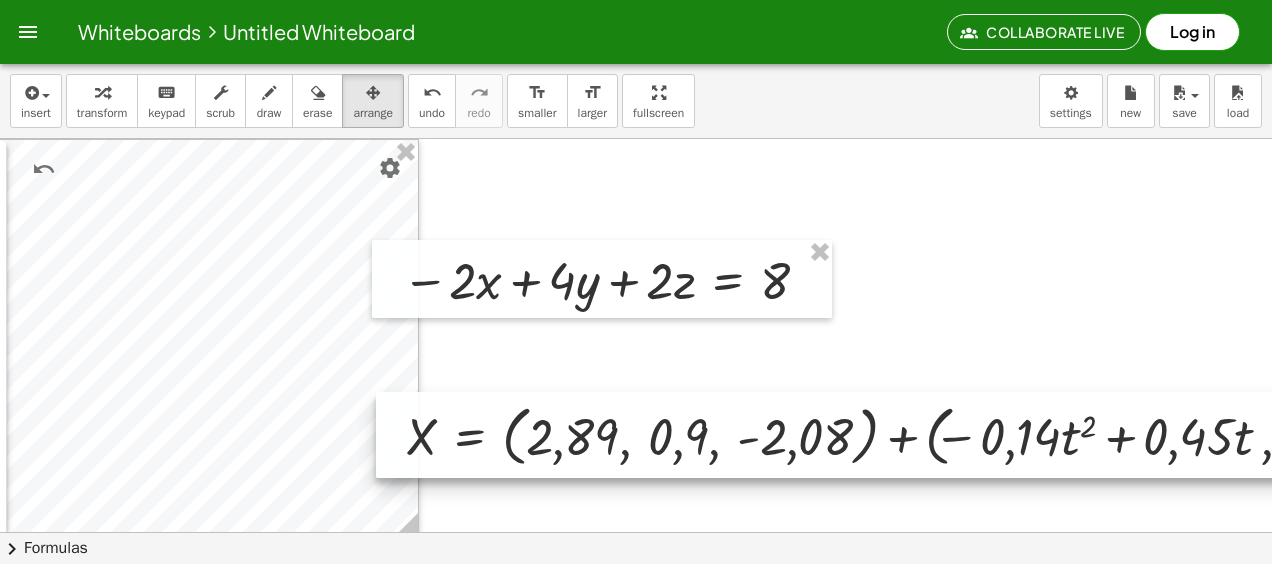 drag, startPoint x: 725, startPoint y: 398, endPoint x: 624, endPoint y: 563, distance: 193.45801 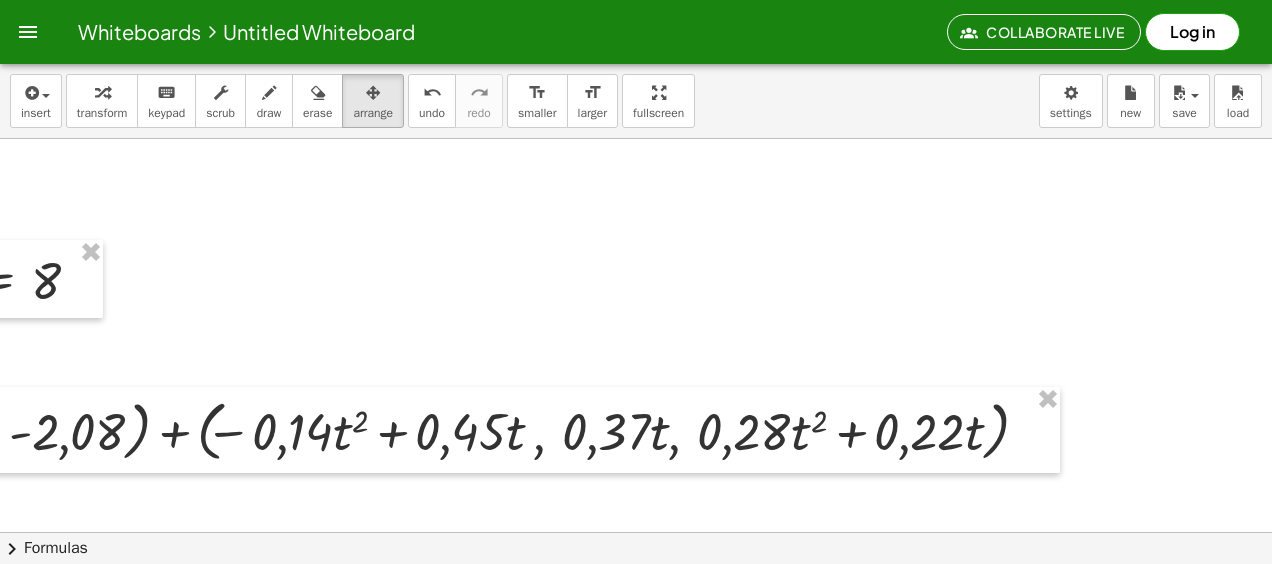 scroll, scrollTop: 0, scrollLeft: 1002, axis: horizontal 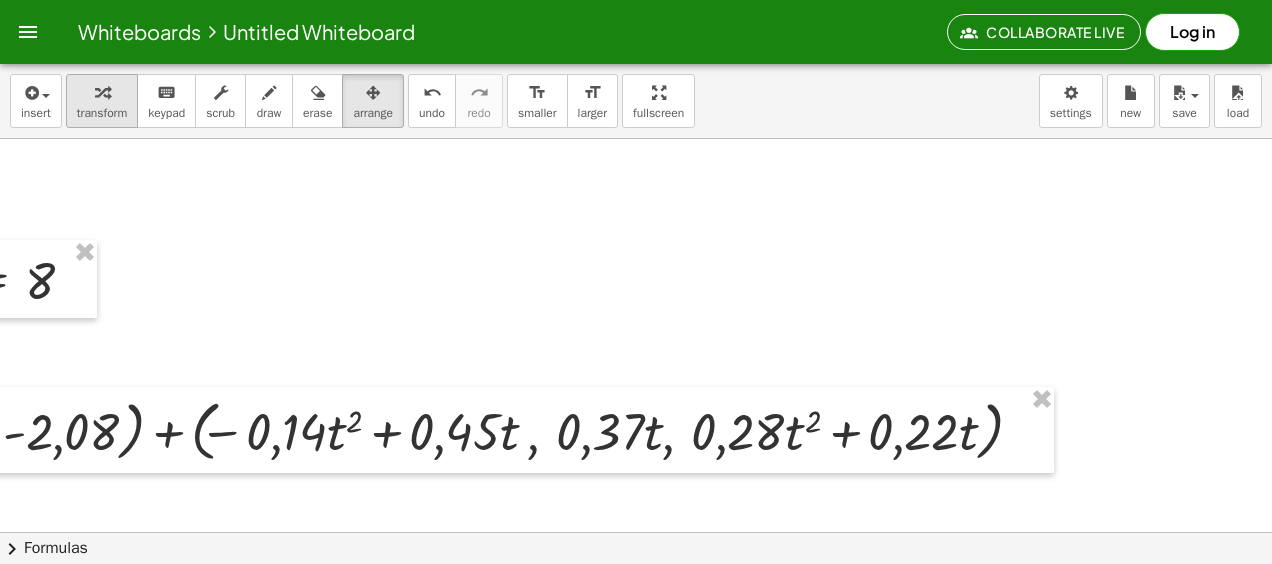 click at bounding box center (102, 92) 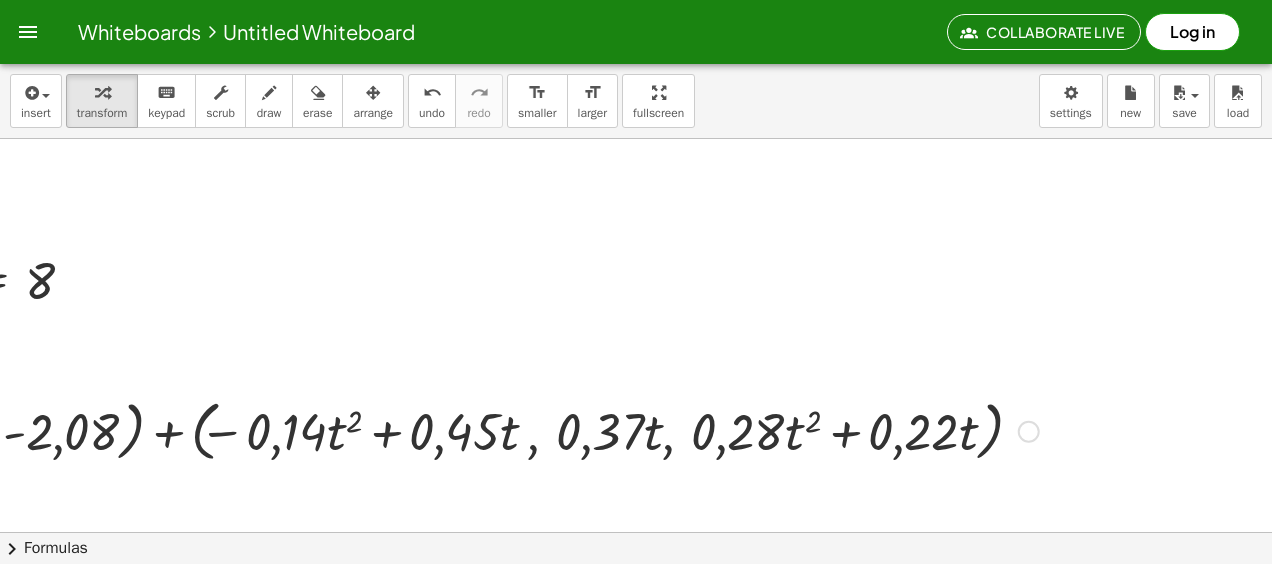 click on "Fix a mistake Transform line Copy line as LaTeX Copy derivation as LaTeX Expand new lines: On" at bounding box center [1029, 432] 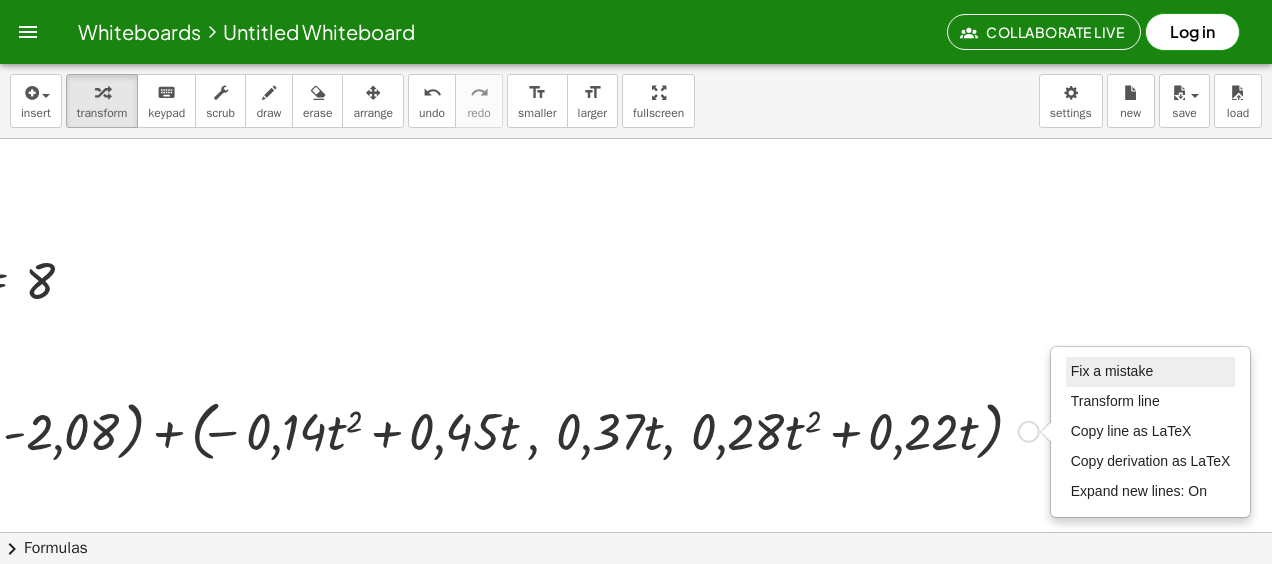 click on "Fix a mistake" at bounding box center (1112, 371) 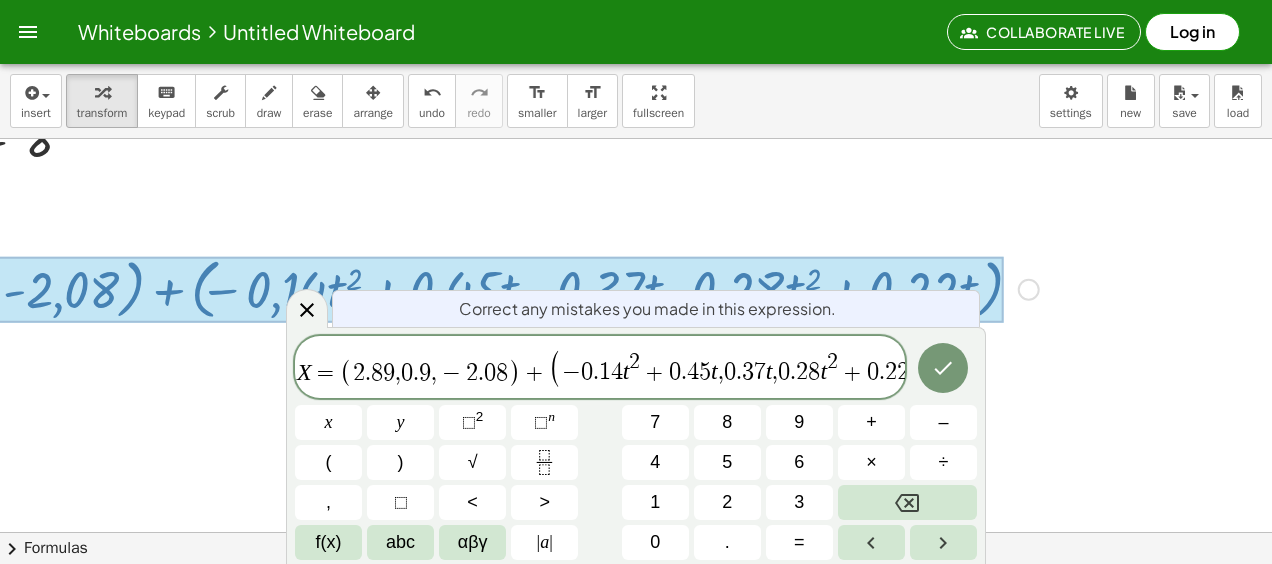 scroll, scrollTop: 182, scrollLeft: 1002, axis: both 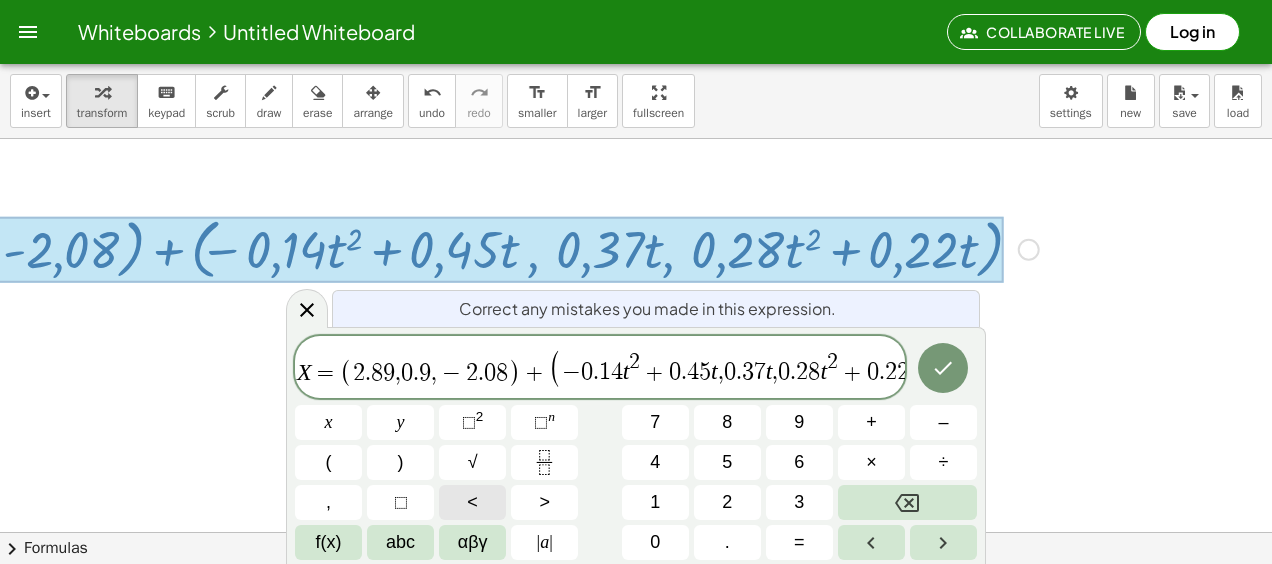 drag, startPoint x: 354, startPoint y: 374, endPoint x: 466, endPoint y: 486, distance: 158.39192 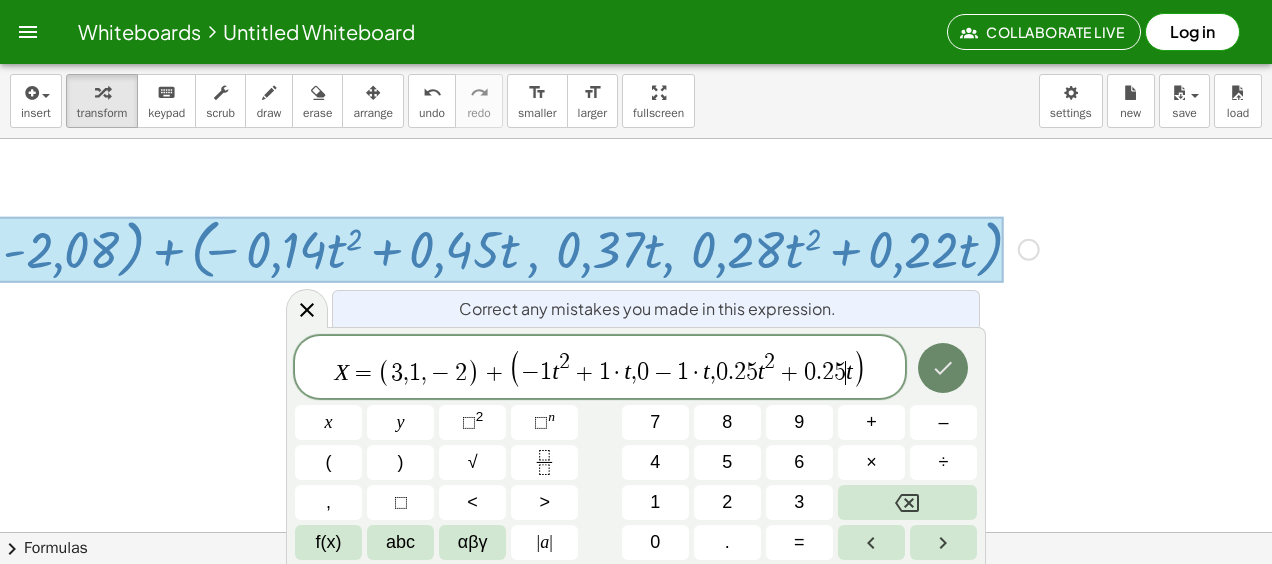 click 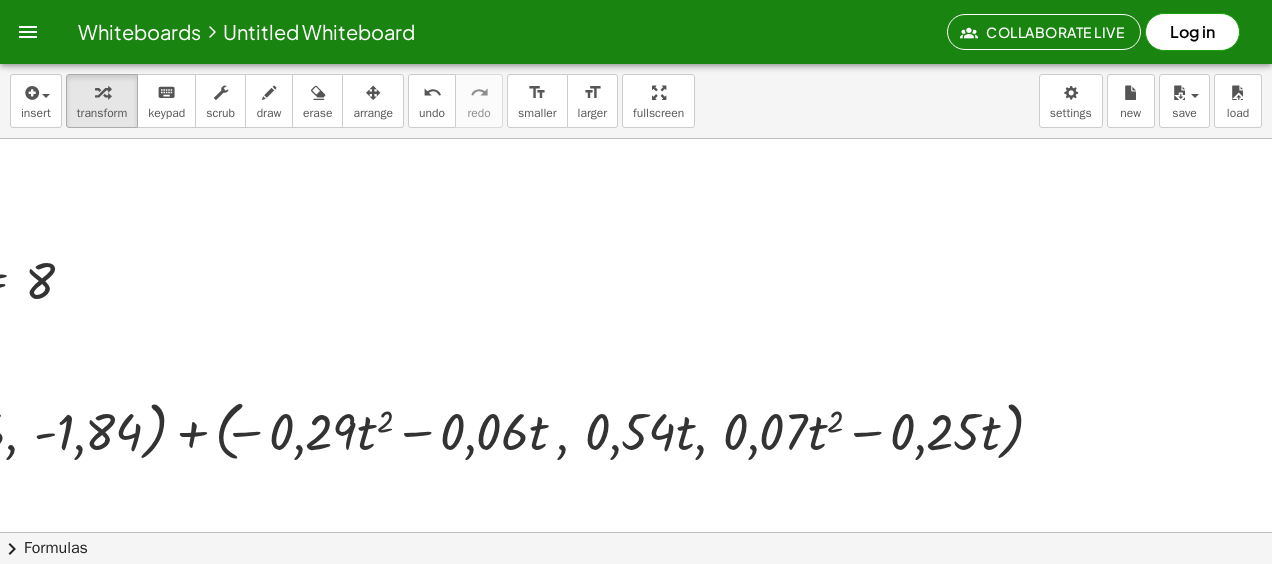 scroll, scrollTop: 0, scrollLeft: 1002, axis: horizontal 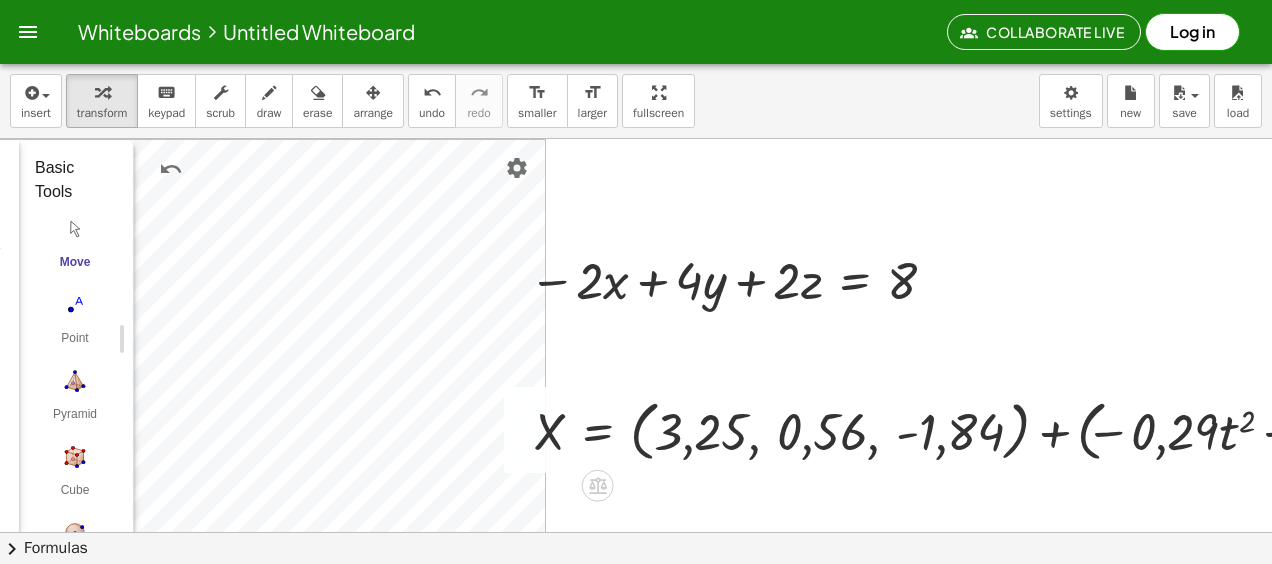 click at bounding box center (1228, 430) 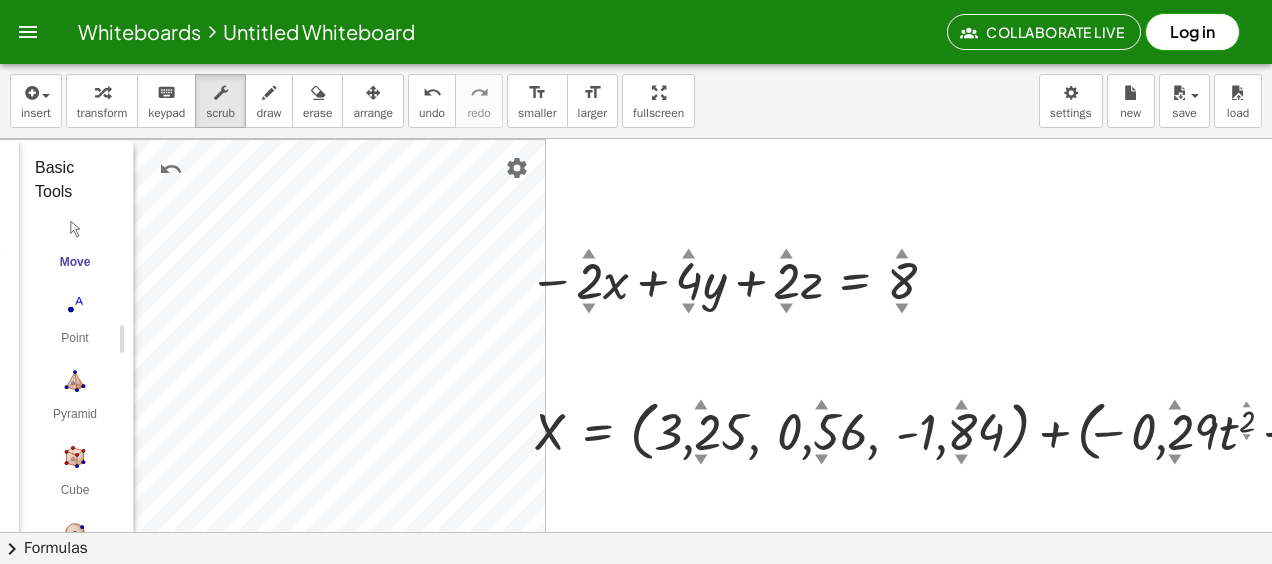 drag, startPoint x: 232, startPoint y: 94, endPoint x: 895, endPoint y: 384, distance: 723.6498 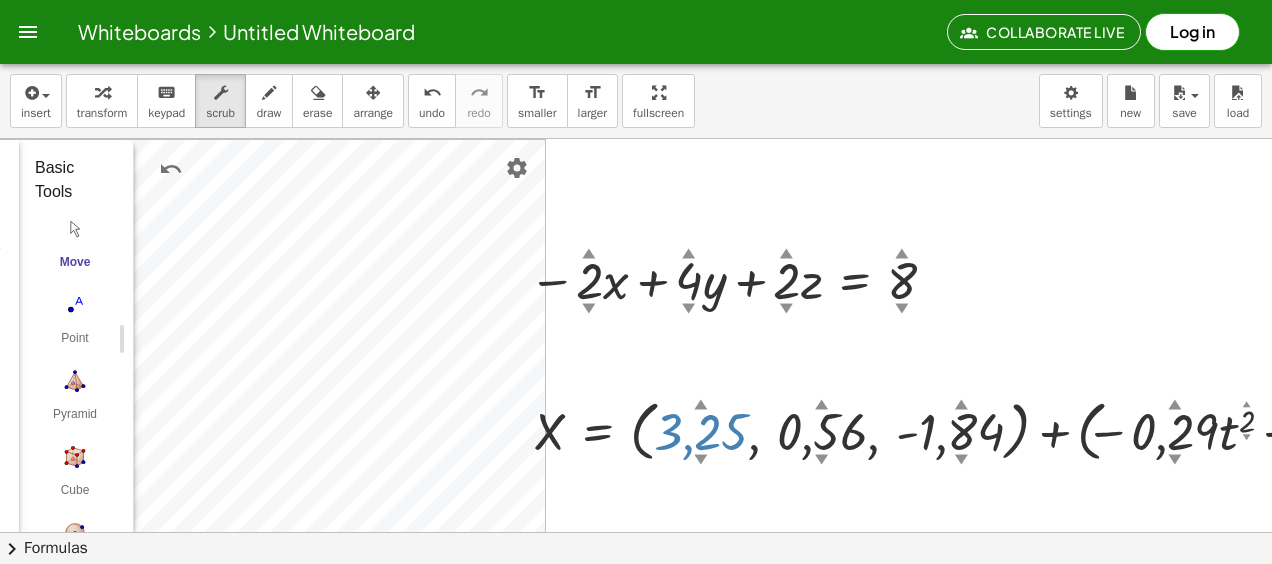 drag, startPoint x: 699, startPoint y: 424, endPoint x: 728, endPoint y: 419, distance: 29.427877 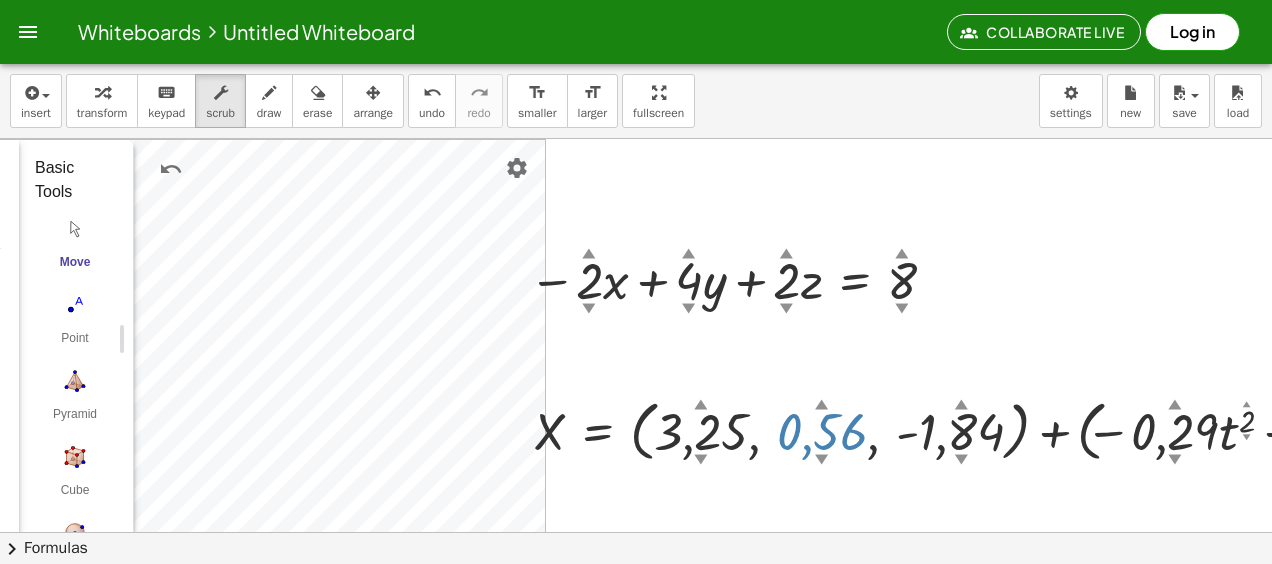 drag, startPoint x: 814, startPoint y: 431, endPoint x: 815, endPoint y: 418, distance: 13.038404 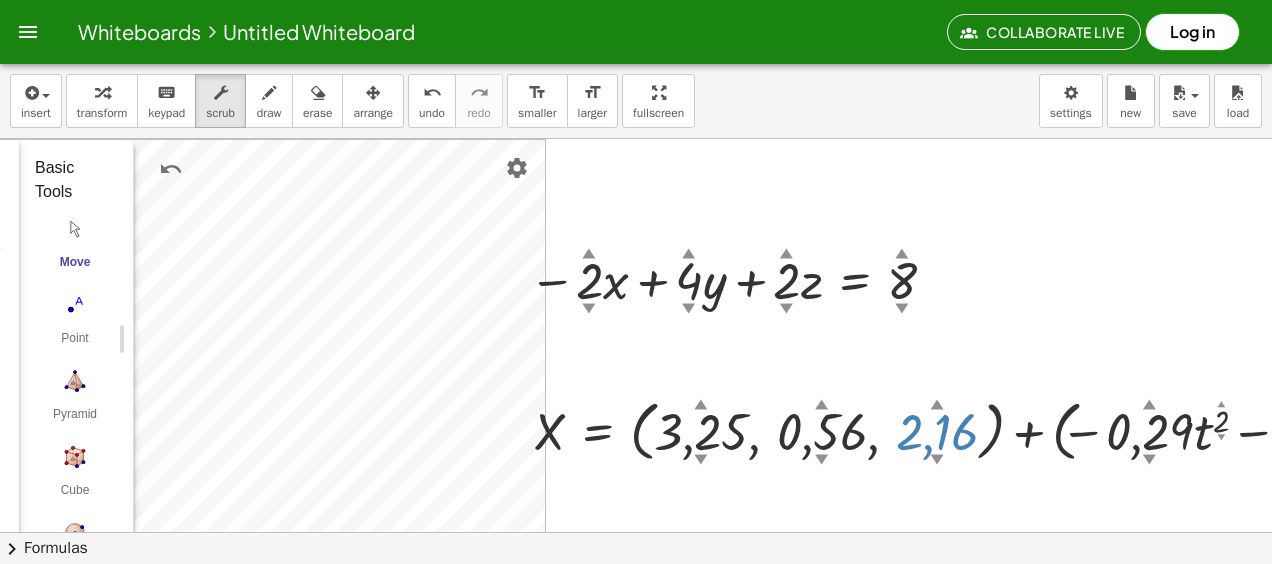 drag, startPoint x: 953, startPoint y: 440, endPoint x: 952, endPoint y: 402, distance: 38.013157 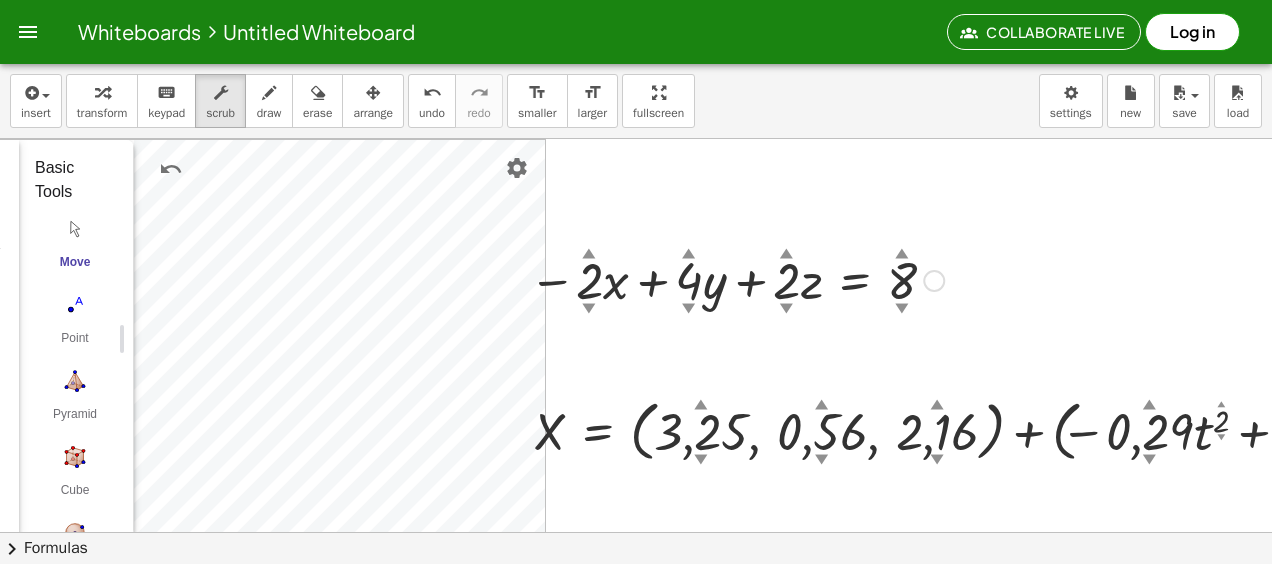 click on "− · [NUMBER] ▲ ▼ · x + · [NUMBER] ▲ ▼ · y + · [NUMBER] ▲ ▼ · z = [NUMBER] ▲ ▼ Fix a mistake Transform line Copy line as LaTeX Copy derivation as LaTeX Expand new lines: On GeoGebra 3D Calculator Clear All Open Save online Save to your computer Share Export Image Download as Print Preview Settings Help & Feedback Sign in     Algebra Tools X = ([NUMBER], [NUMBER], [NUMBER]) + ([NUMBER] t² [NUMBER] t, [NUMBER] t, [NUMBER] t² [NUMBER] t) GeoGebra 3D Calculator Basic Tools Move Point Pyramid Cube Sphere: Center & Point Plane through 3 Points Intersect Two Surfaces Net More   X = + ( , [NUMBER] ▲ ▼ , [NUMBER] ▲ ▼ , [NUMBER] ▲ ▼ ) + ( , − · [NUMBER] ▲ ▼ · t [NUMBER] ▲ ▼ + · [NUMBER] ▲ ▼ · t , · - [NUMBER] ▲ ▼ · t , + · [NUMBER] ▲ ▼ · t [NUMBER] ▲ ▼ + · [NUMBER] ▲ ▼ · t ) Fix a mistake Transform line Copy line as LaTeX Copy derivation as LaTeX Expand new lines: On" at bounding box center [1012, 597] 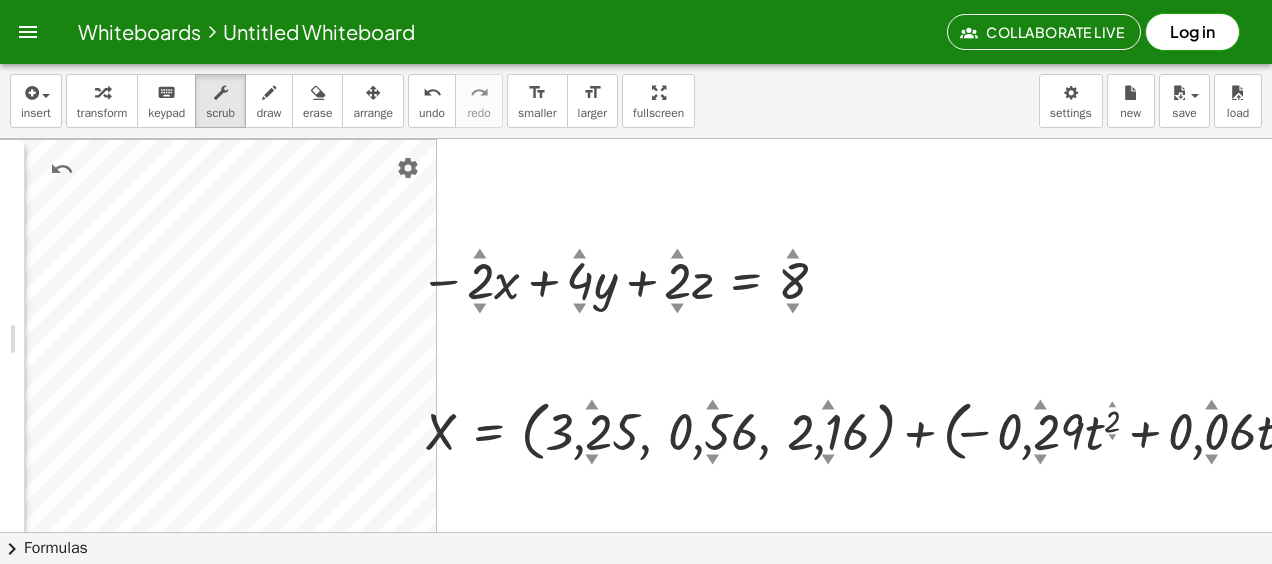 scroll, scrollTop: 0, scrollLeft: 280, axis: horizontal 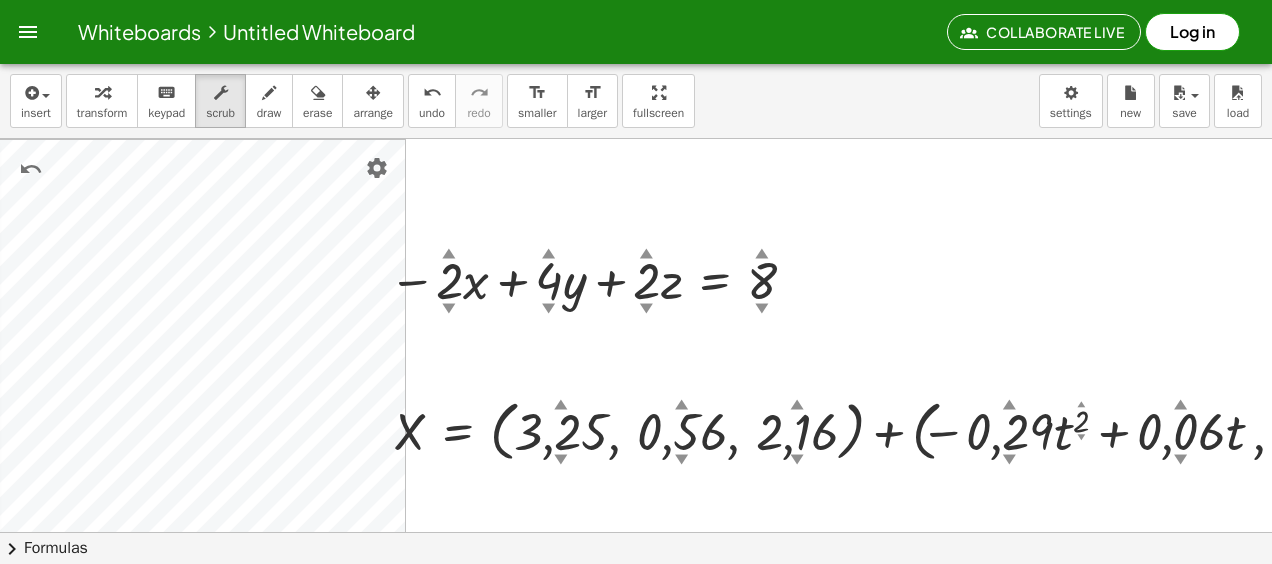 drag, startPoint x: 467, startPoint y: 320, endPoint x: 413, endPoint y: 330, distance: 54.91812 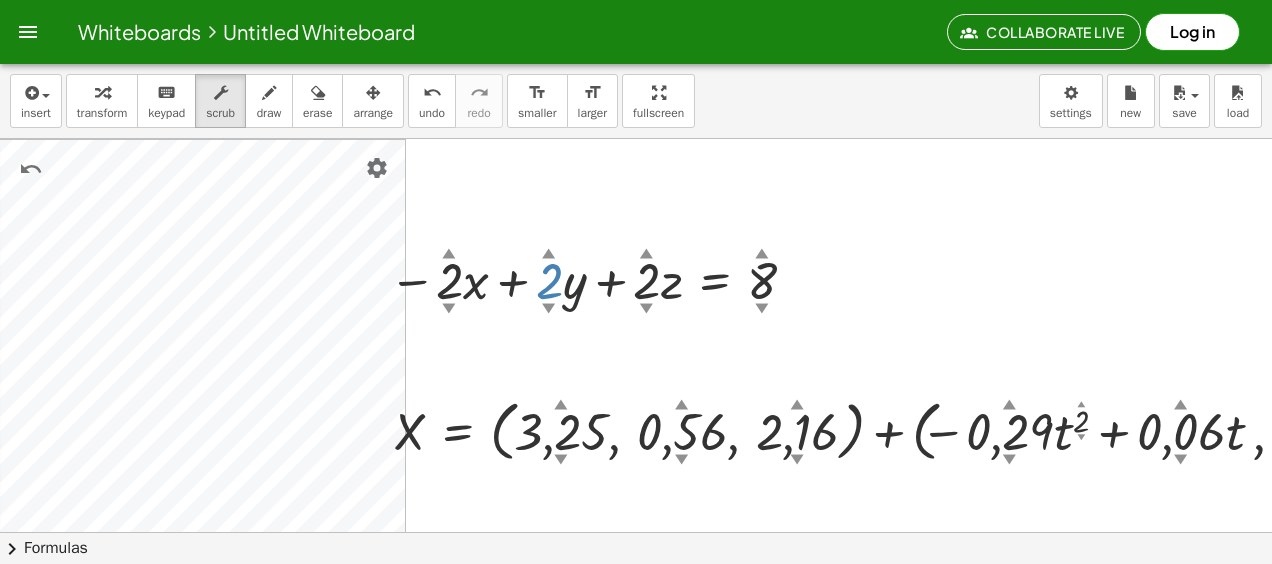 drag, startPoint x: 544, startPoint y: 289, endPoint x: 546, endPoint y: 317, distance: 28.071337 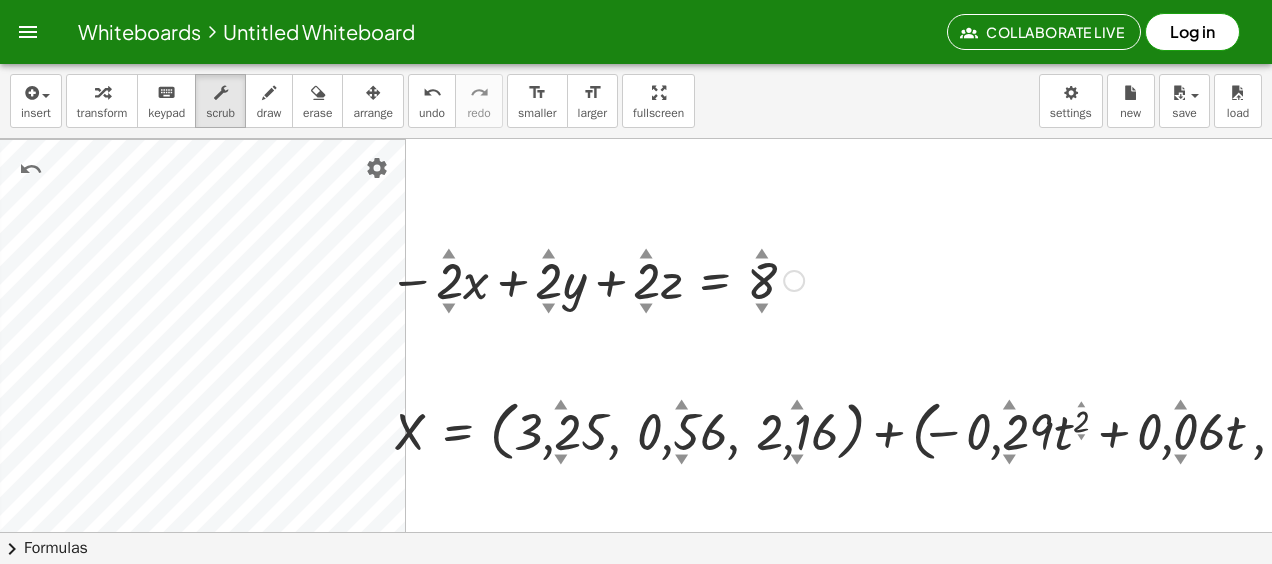 click on "Fix a mistake Transform line Copy line as LaTeX Copy derivation as LaTeX Expand new lines: On" at bounding box center [794, 281] 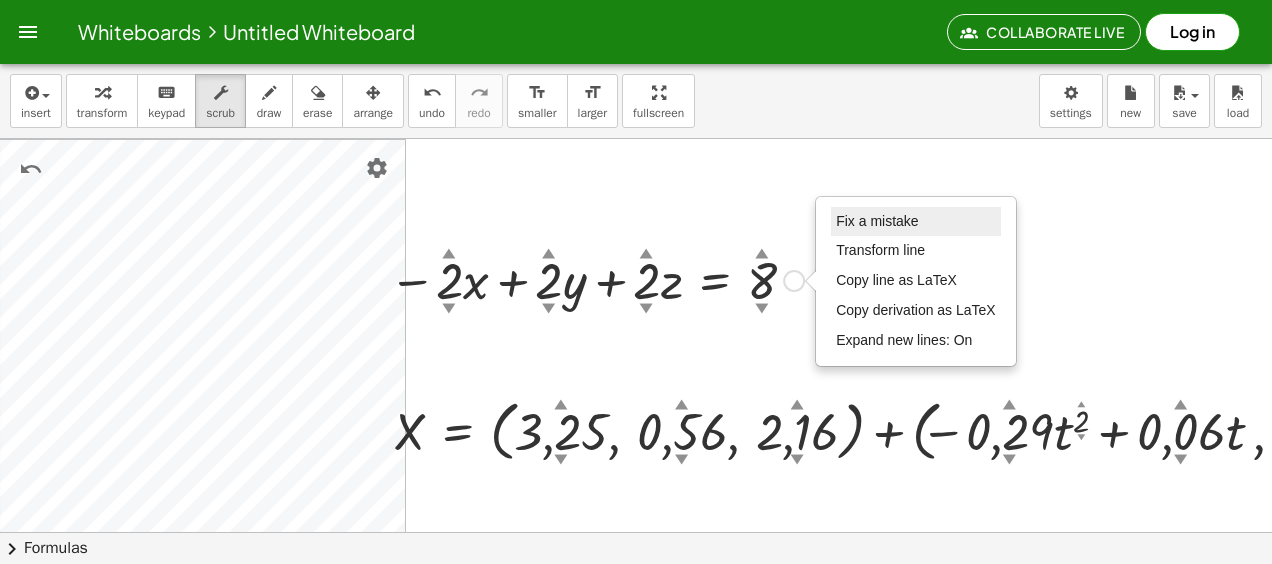click on "Fix a mistake" at bounding box center [877, 221] 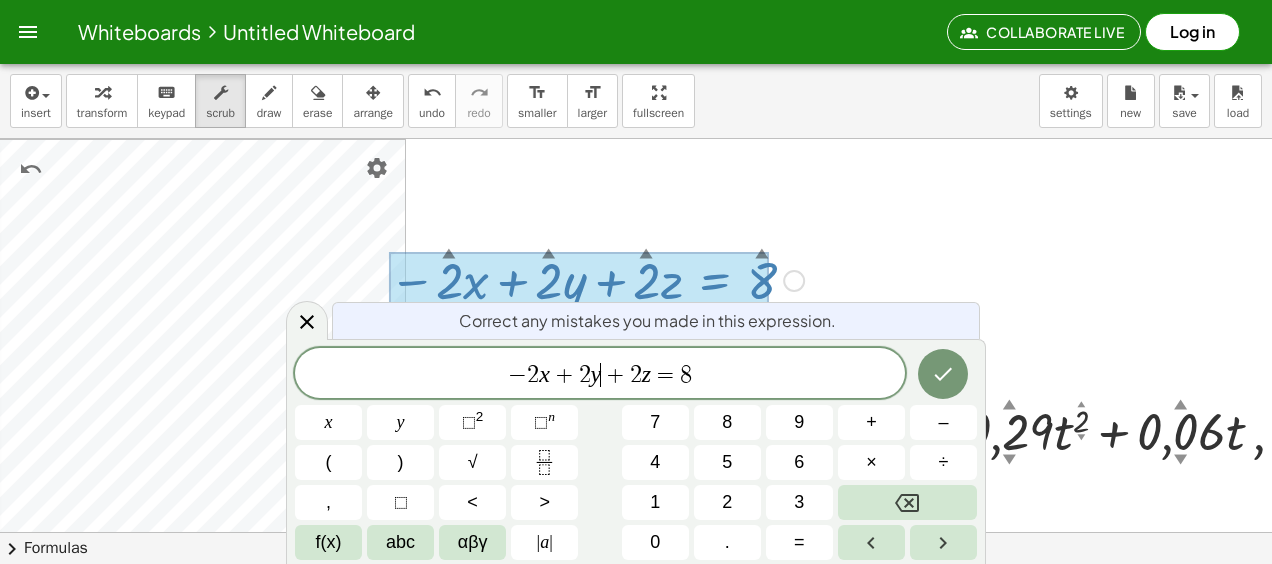 click on "+" at bounding box center (615, 375) 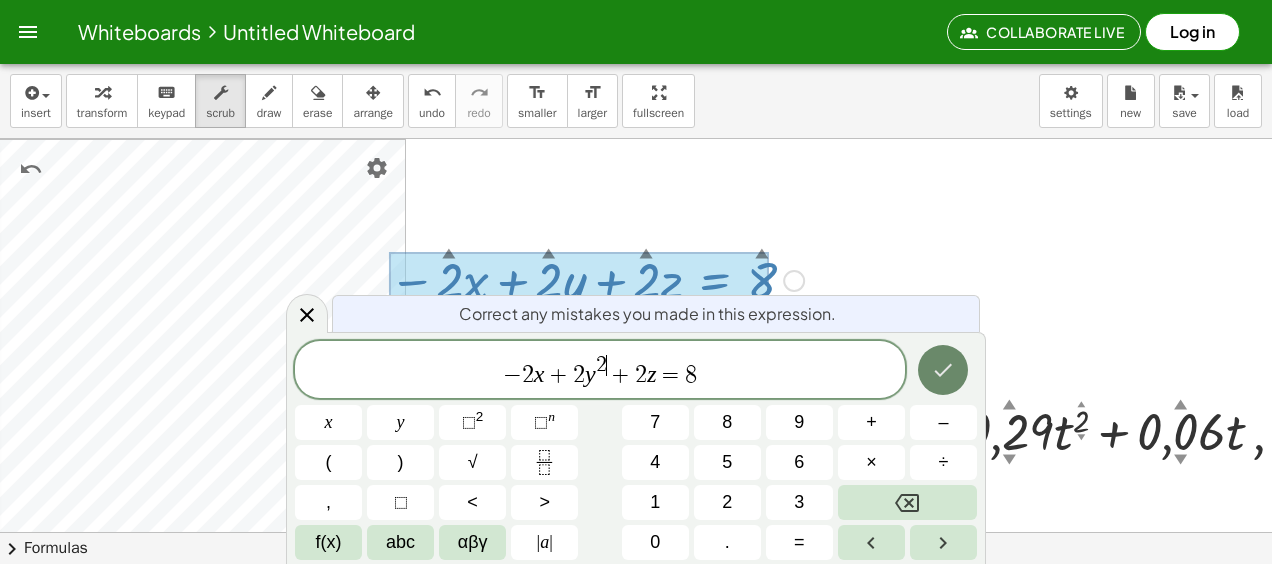 click 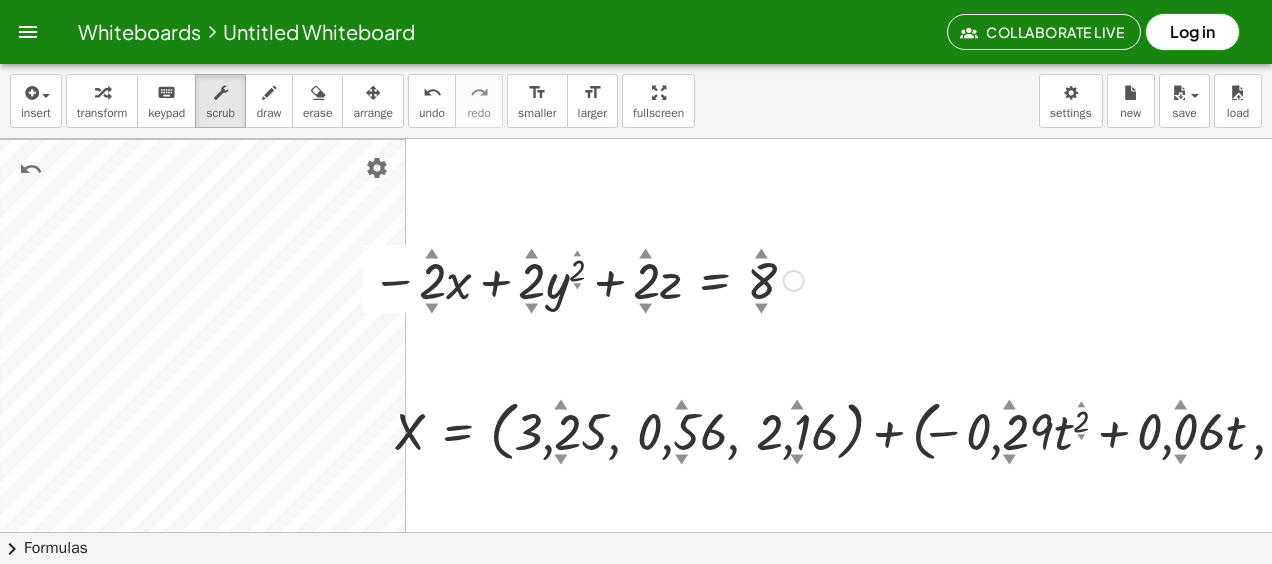 click on "Fix a mistake Transform line Copy line as LaTeX Copy derivation as LaTeX Expand new lines: On" at bounding box center (794, 281) 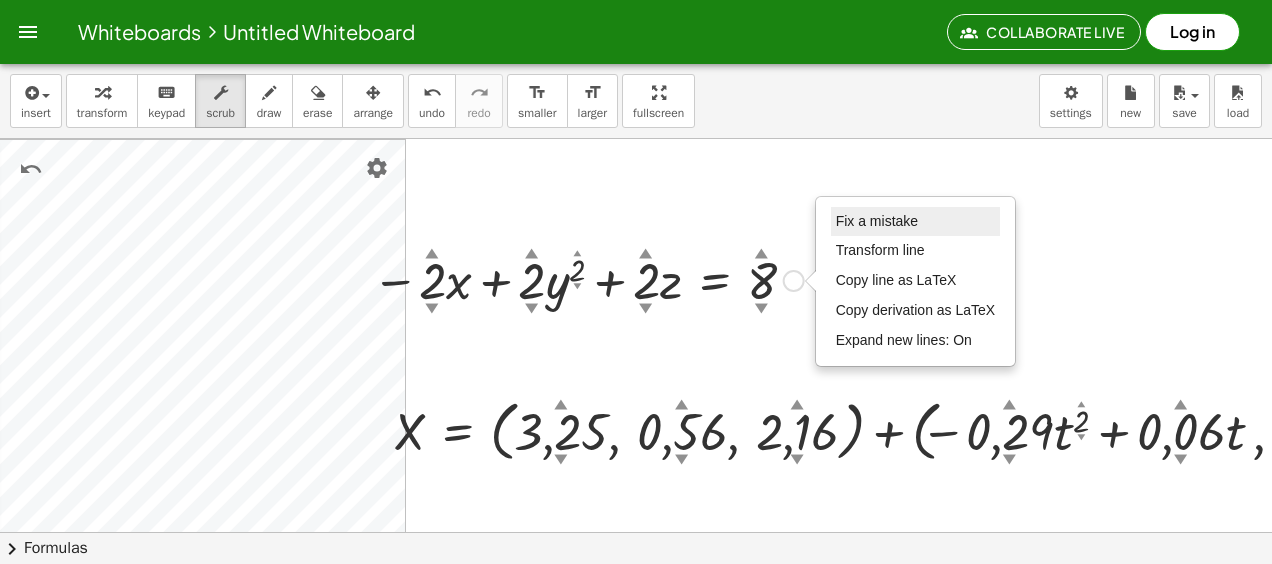 click on "Fix a mistake" at bounding box center [877, 221] 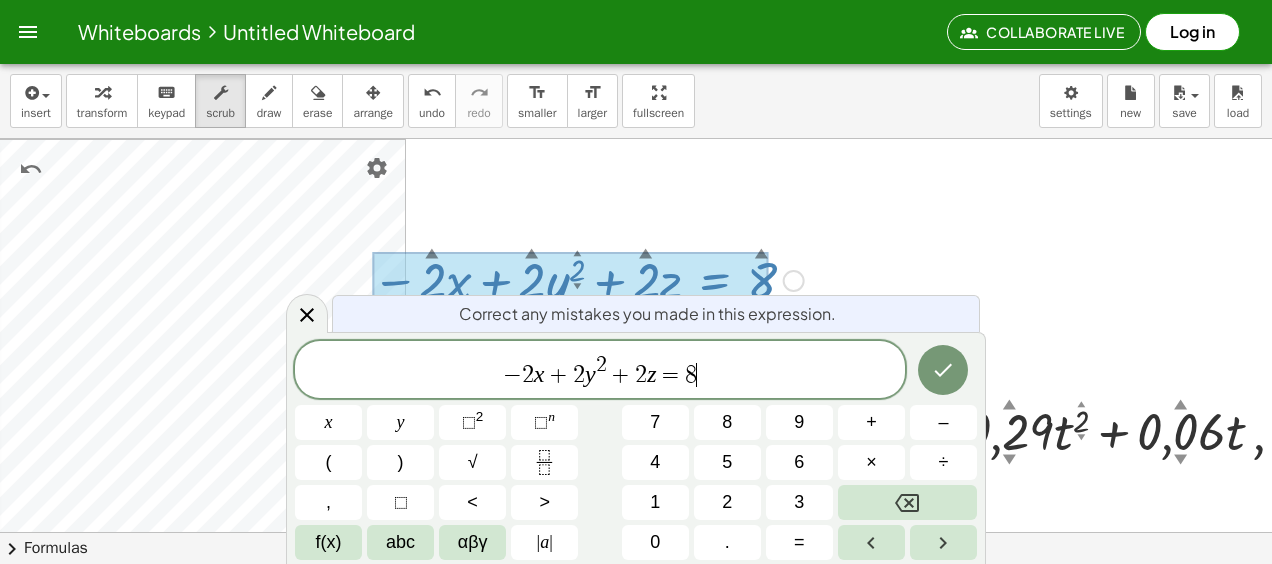 click on "+" at bounding box center [558, 375] 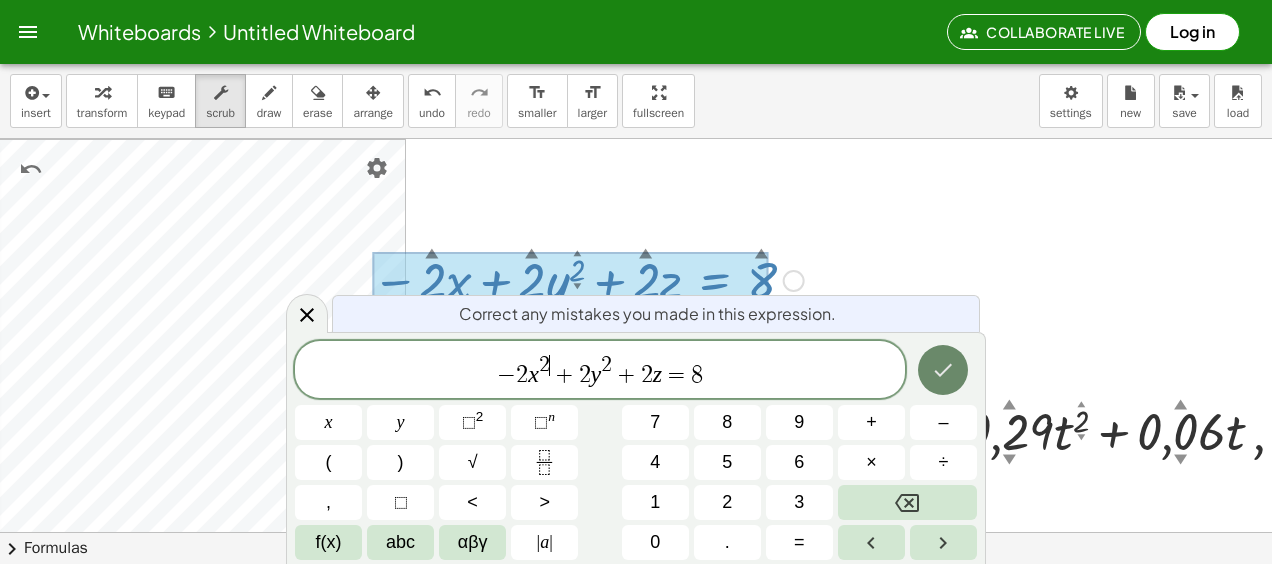 click 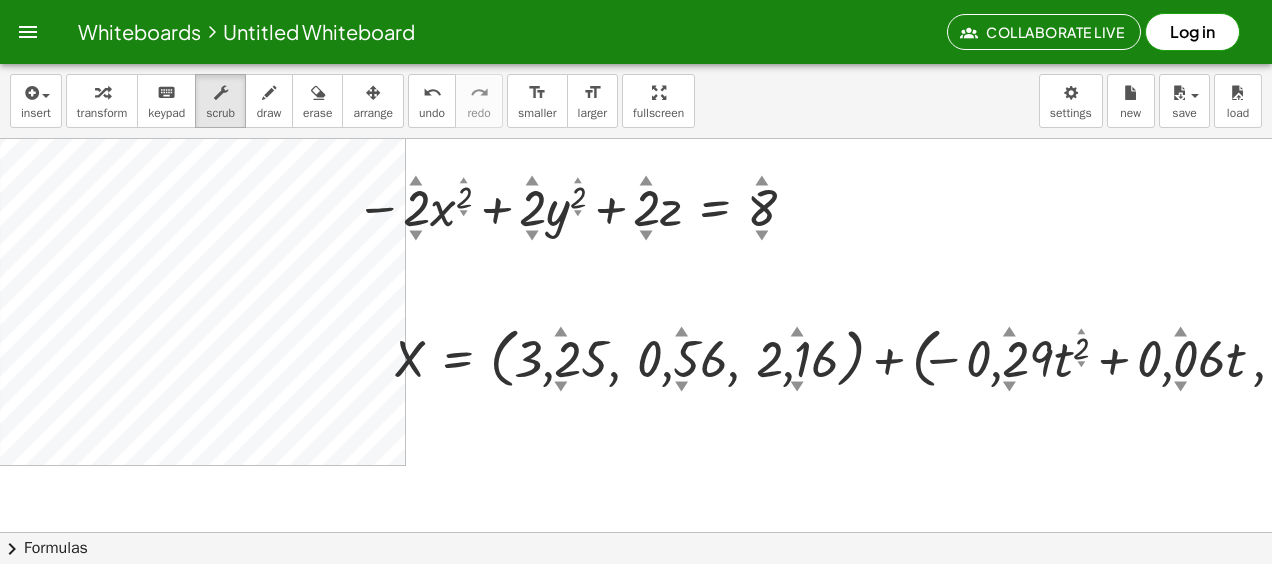 scroll, scrollTop: 100, scrollLeft: 280, axis: both 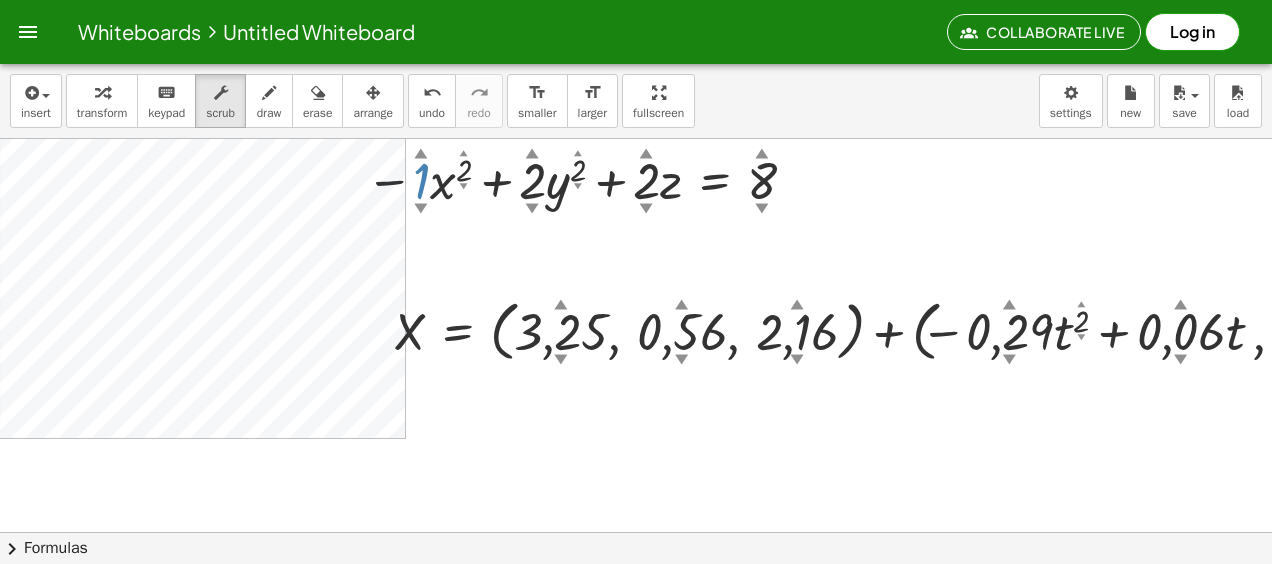 drag, startPoint x: 413, startPoint y: 199, endPoint x: 412, endPoint y: 182, distance: 17.029387 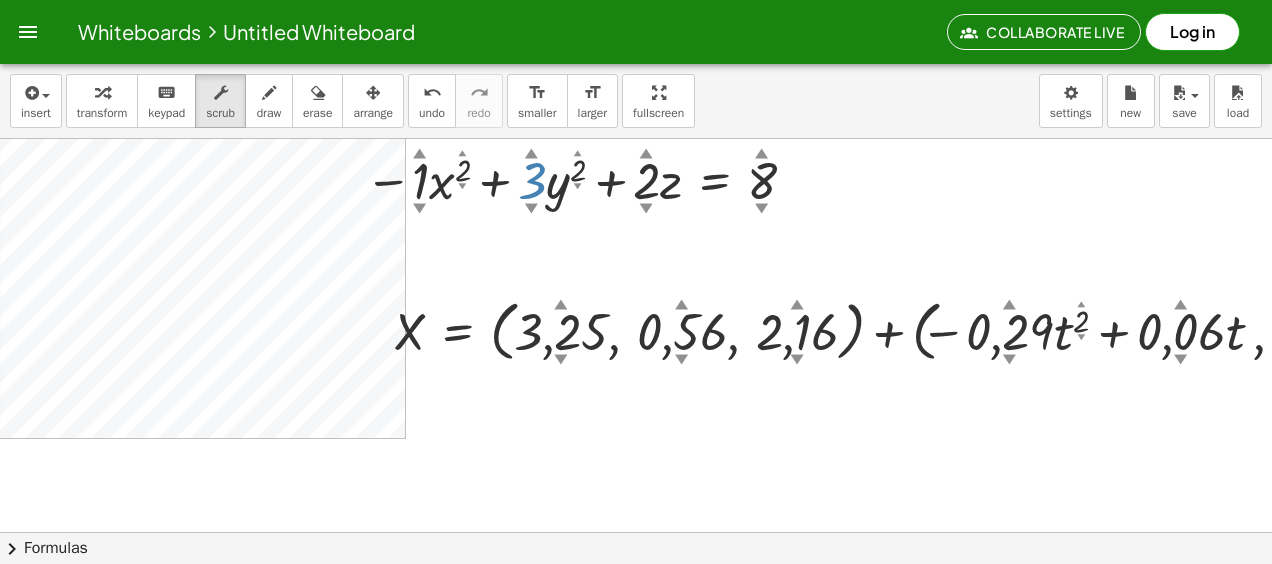 drag, startPoint x: 519, startPoint y: 196, endPoint x: 552, endPoint y: 146, distance: 59.908264 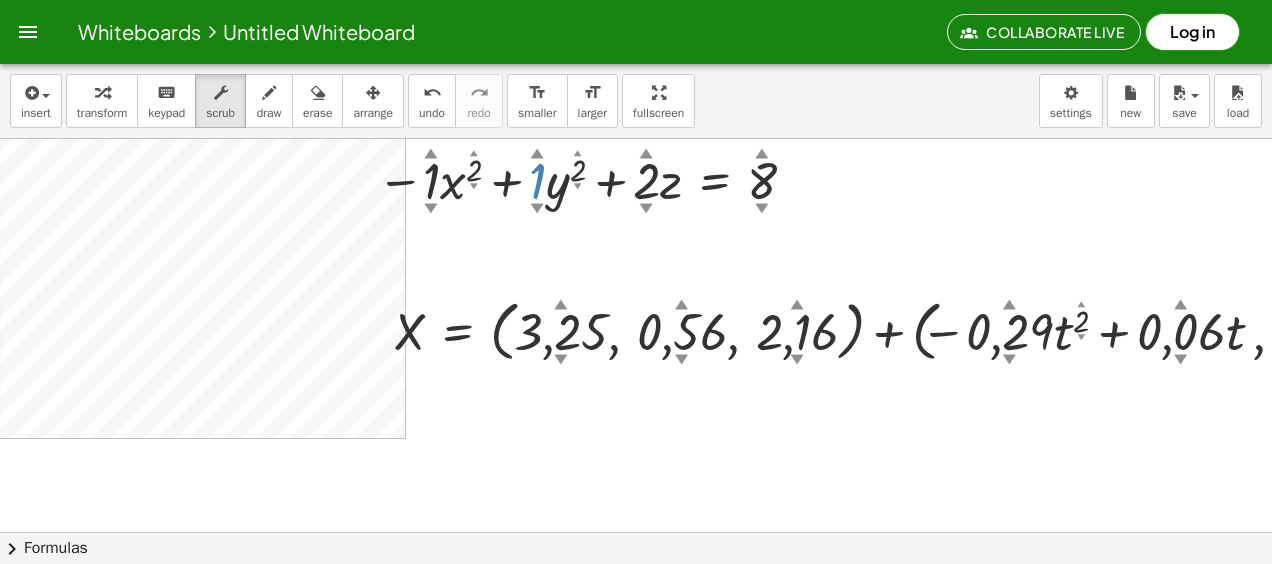 drag, startPoint x: 538, startPoint y: 175, endPoint x: 547, endPoint y: 214, distance: 40.024994 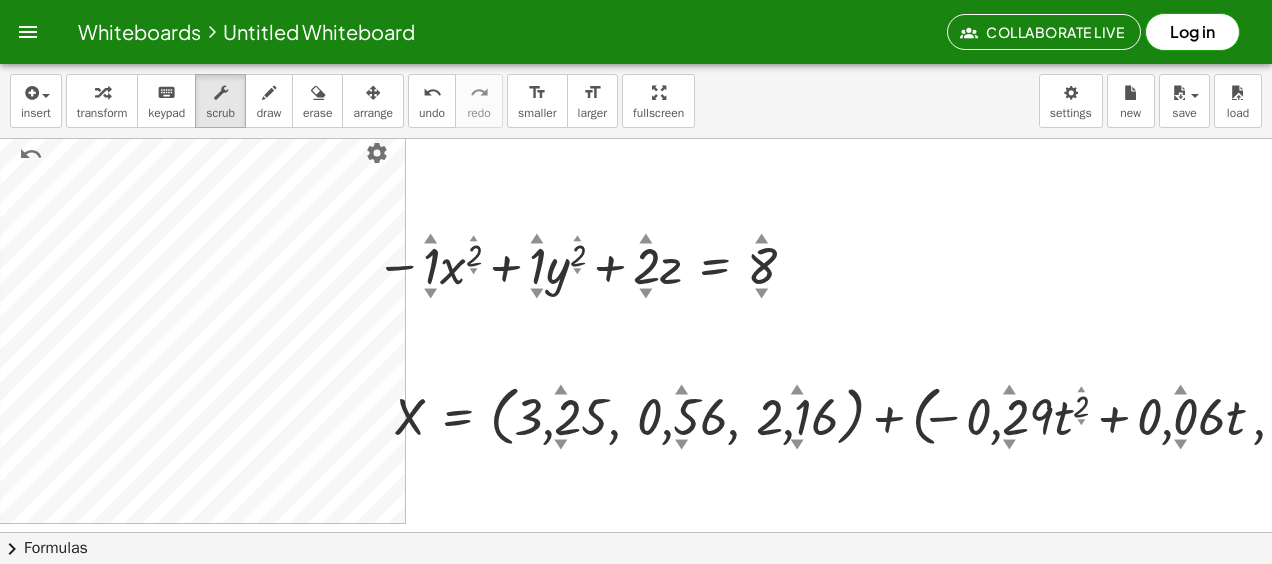 scroll, scrollTop: 0, scrollLeft: 280, axis: horizontal 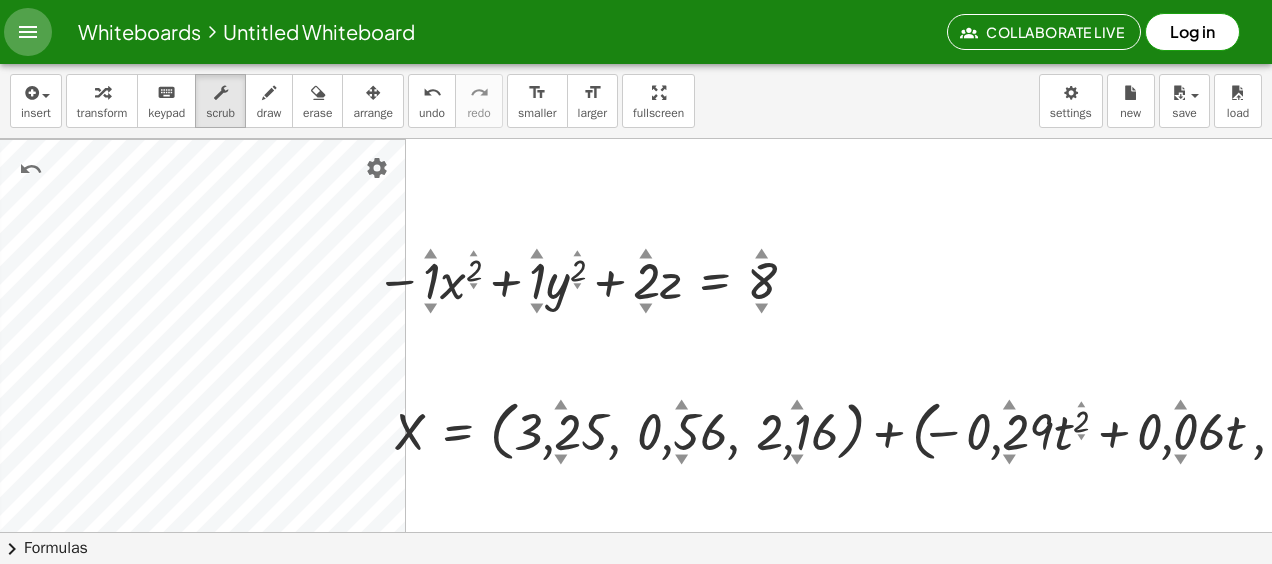 click at bounding box center [28, 32] 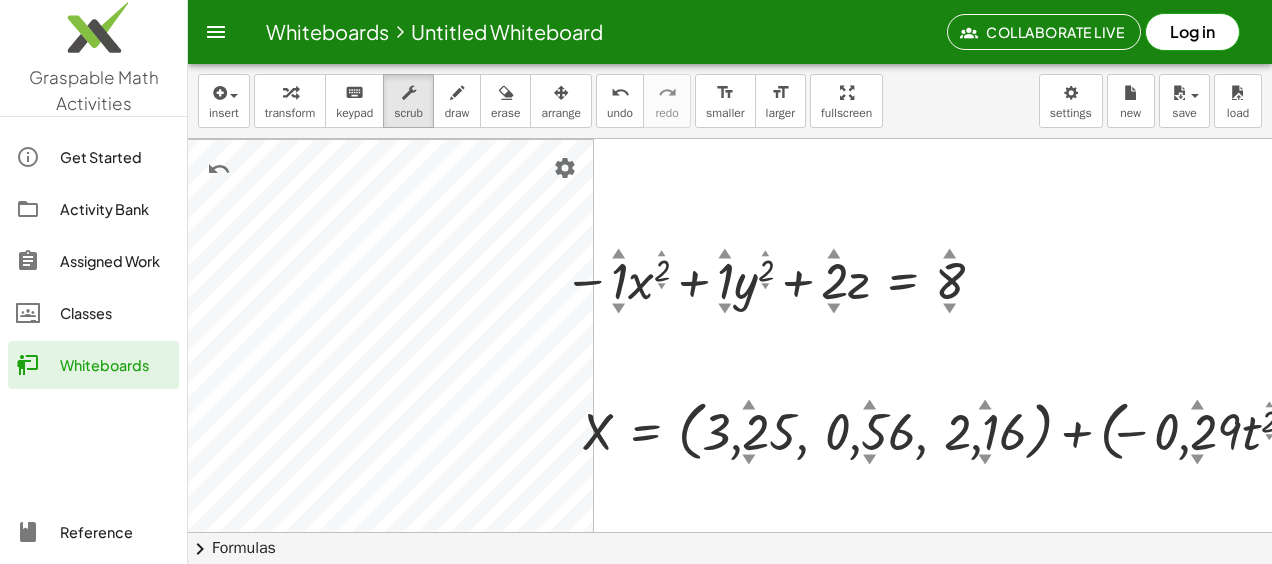 click at bounding box center (216, 32) 